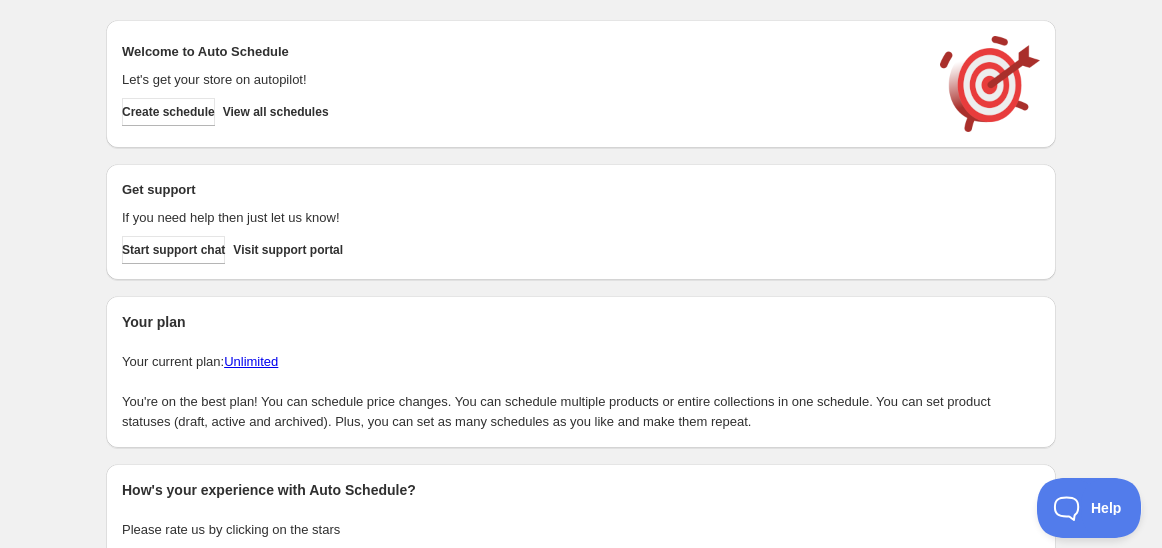 scroll, scrollTop: 0, scrollLeft: 0, axis: both 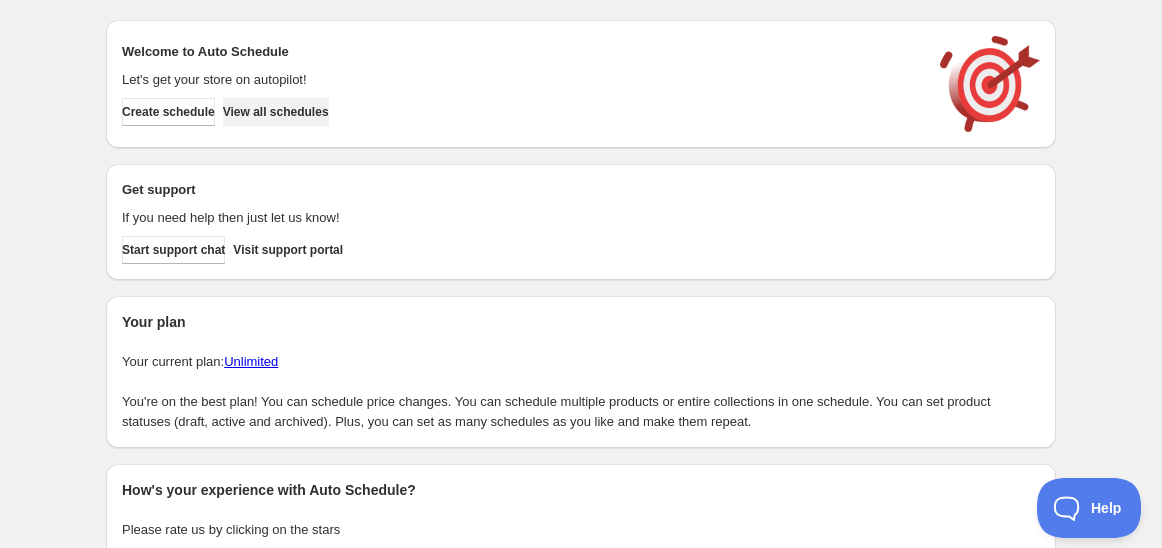click on "View all schedules" at bounding box center [276, 112] 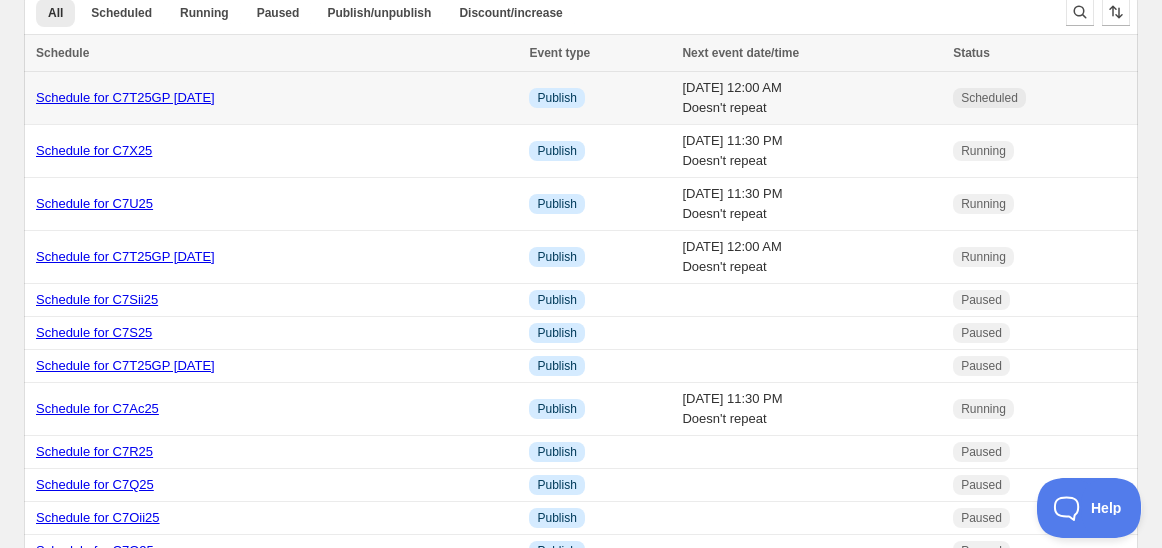 scroll, scrollTop: 0, scrollLeft: 0, axis: both 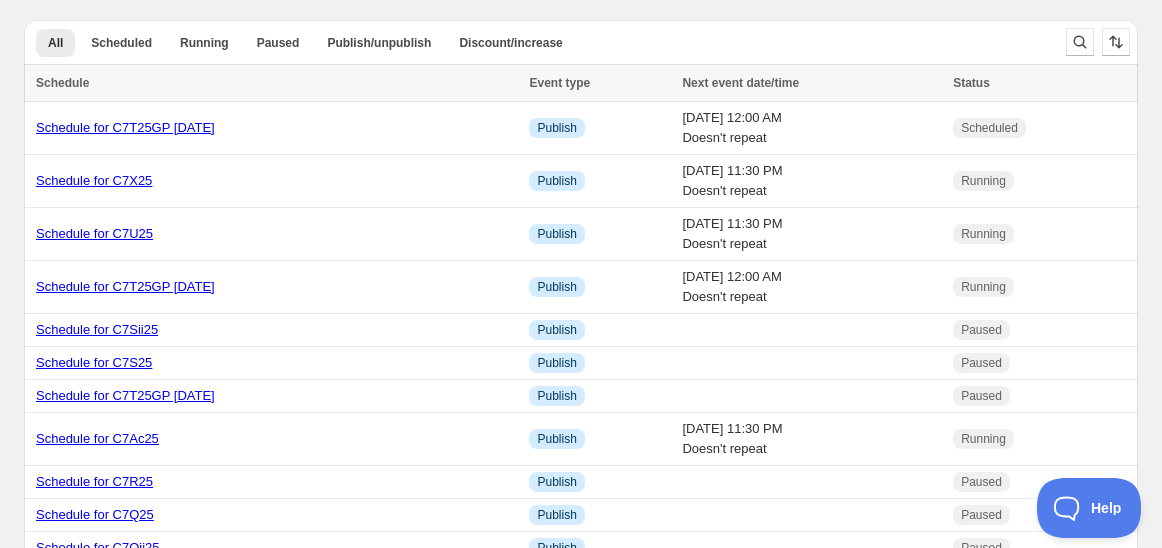 click on "Create schedule Help & support Cancel Discount prices Schedule a discount, sale or promotion Increase prices Publish and/or unpublish products Add/remove products from online store sales channel Add/remove tags from products Delete products All Scheduled Running Paused Publish/unpublish Discount/increase More views All Scheduled Running Paused Publish/unpublish Discount/increase More views Schedule Event type Next event date/time Status Select all 50 Schedules 0 selected Schedule Event type Next event date/time Status Schedule for C7T25GP [DATE] Info Publish [DATE] 12:00 AM Doesn't repeat Scheduled Schedule for C7X25 Info Publish [DATE] 11:30 PM Doesn't repeat Running Schedule for C7U25 Info Publish [DATE] 11:30 PM Doesn't repeat Running Schedule for C7T25GP [DATE] Info Publish [DATE] 12:00 AM Doesn't repeat Running Schedule for C7Sii25 Info Publish Paused Schedule for C7S25 Info Publish Paused Schedule for C7T25GP [DATE] Info Publish Paused Schedule for C7Ac25 Info" at bounding box center (581, 1067) 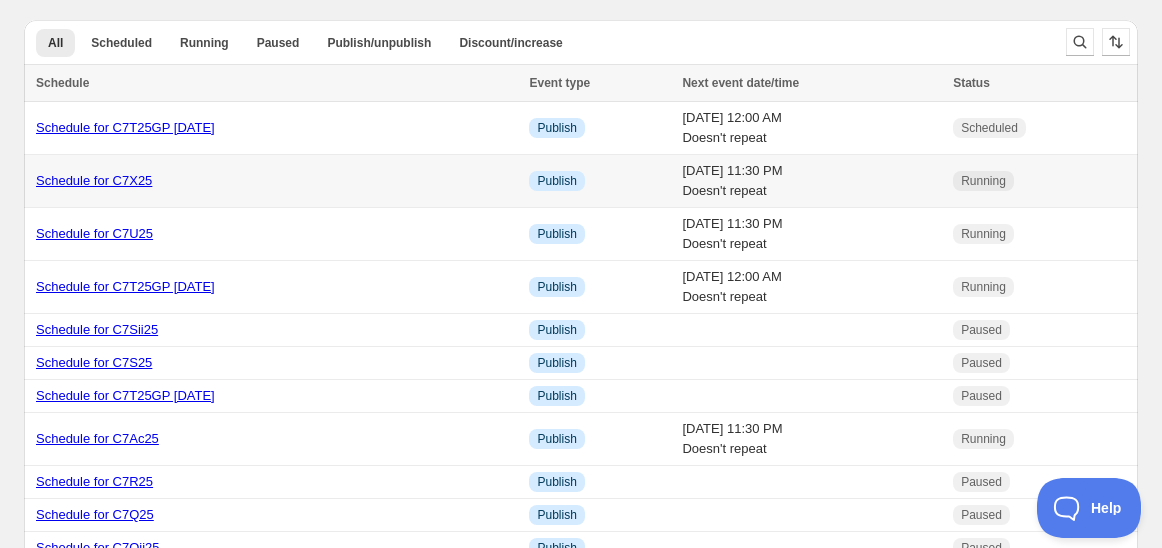 click on "Schedule for C7X25" at bounding box center (94, 180) 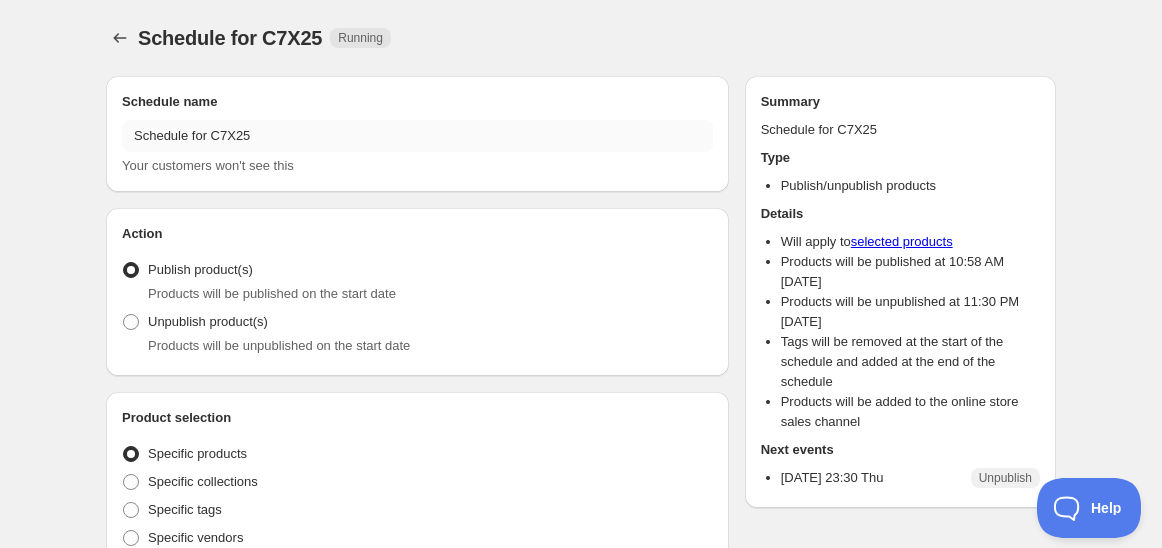 radio on "true" 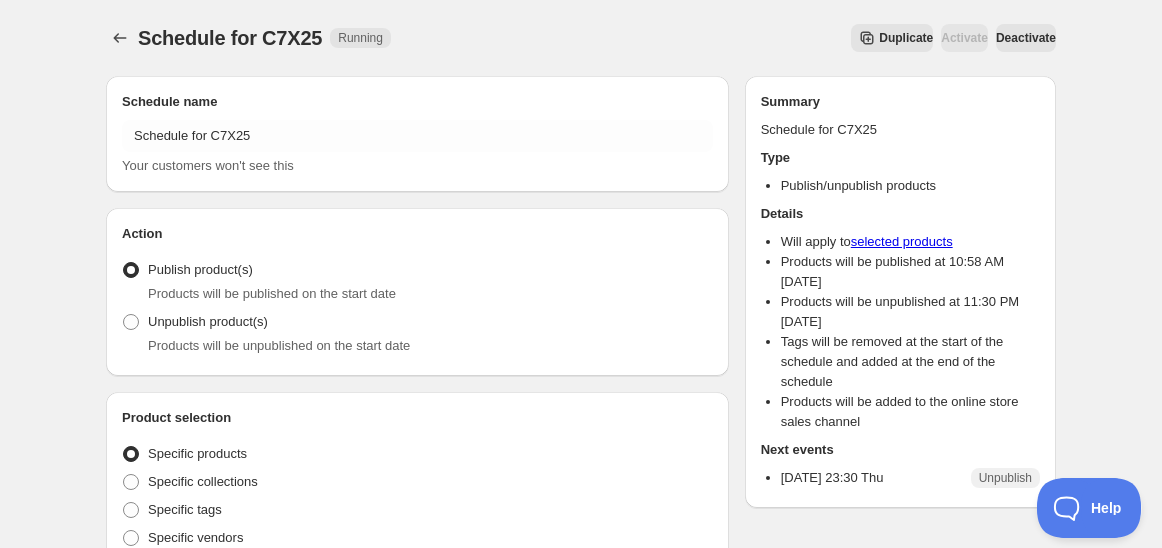 click on "Schedule for C7X25. This page is ready Schedule for C7X25 Running Duplicate Activate Deactivate More actions Duplicate Activate Deactivate" at bounding box center (581, 38) 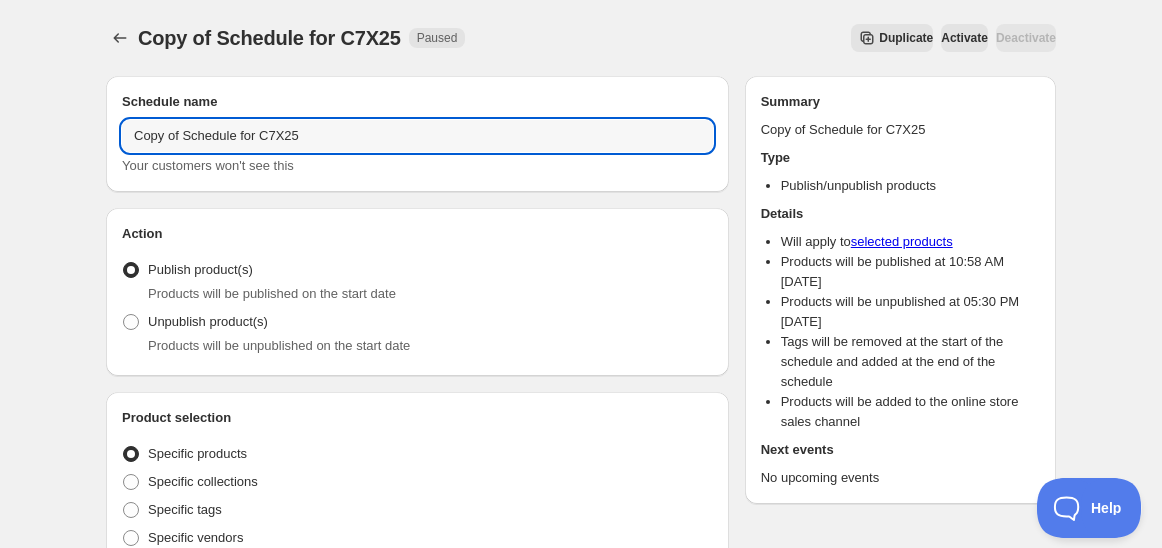 drag, startPoint x: 182, startPoint y: 133, endPoint x: 65, endPoint y: 113, distance: 118.69709 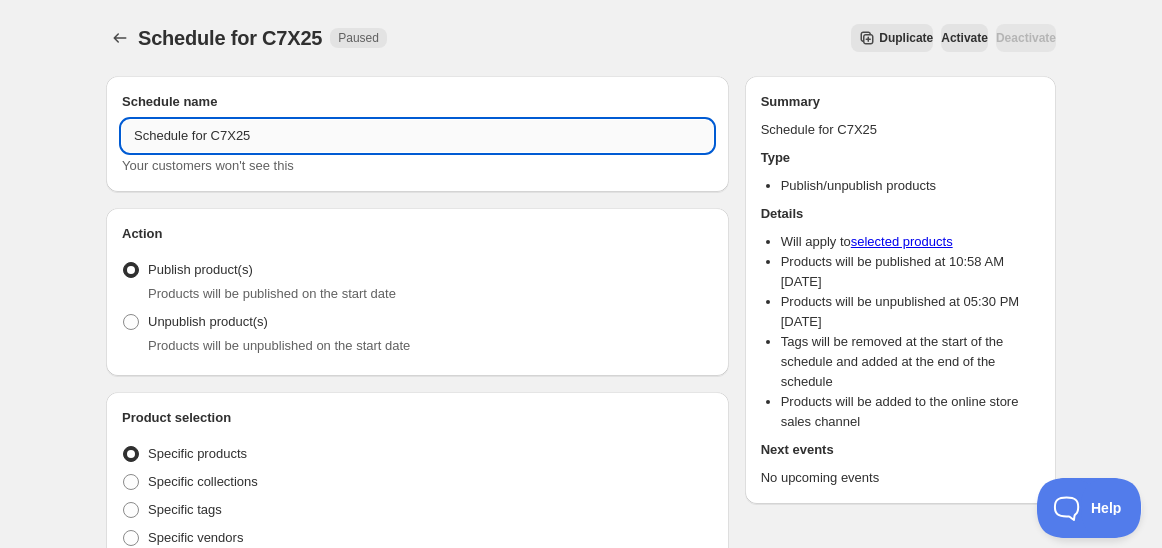 click on "Schedule for C7X25" at bounding box center [417, 136] 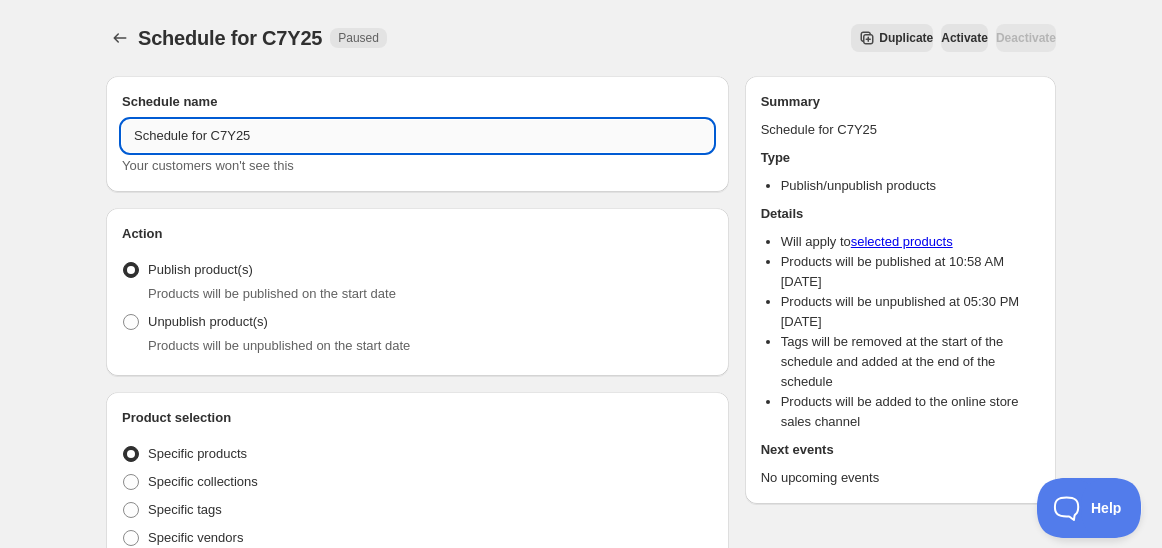 drag, startPoint x: 258, startPoint y: 131, endPoint x: 209, endPoint y: 133, distance: 49.0408 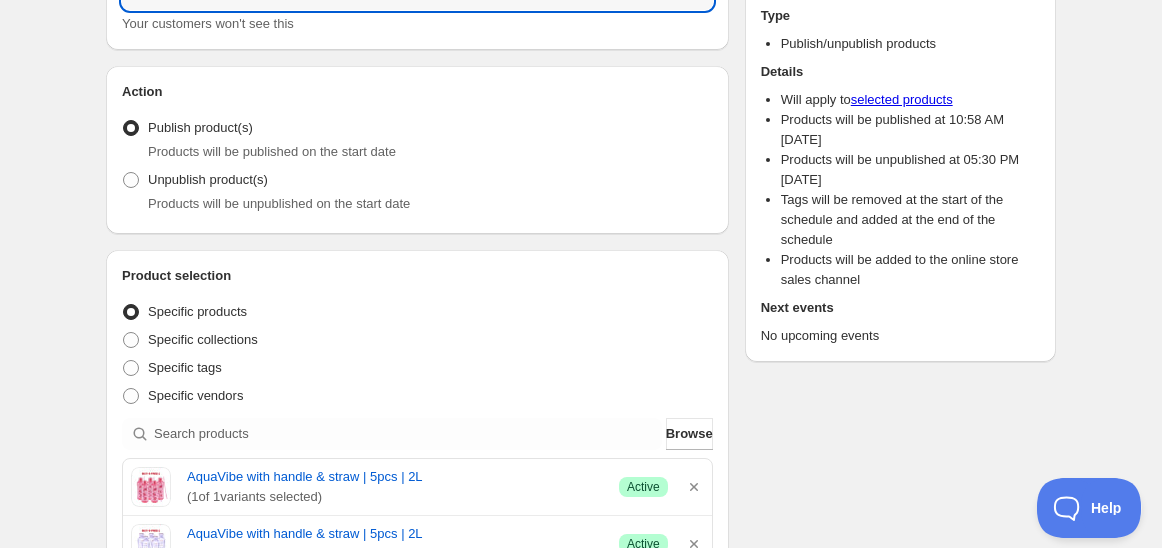 scroll, scrollTop: 222, scrollLeft: 0, axis: vertical 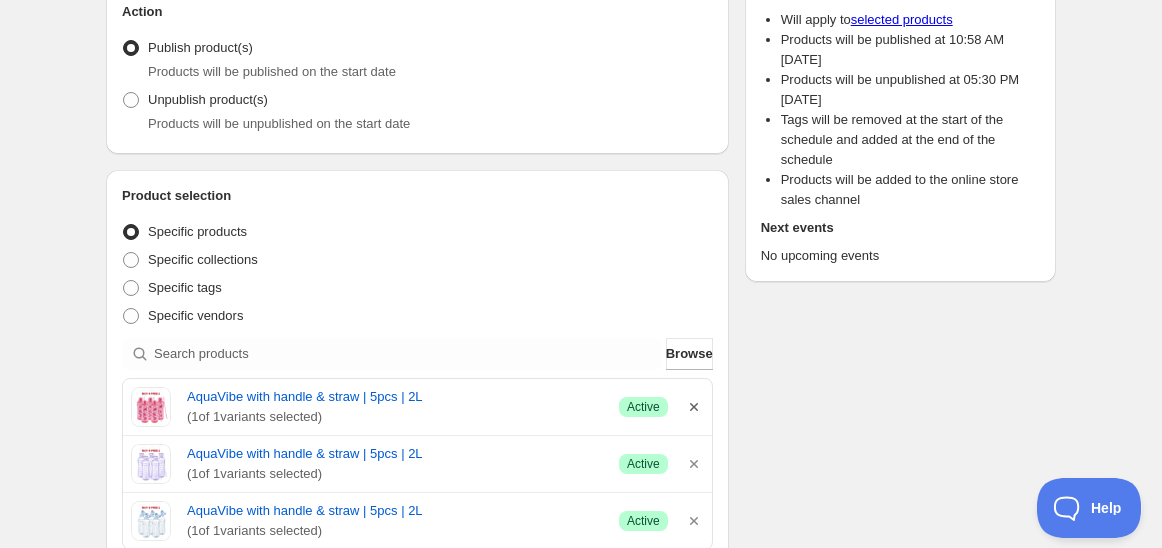 type on "Schedule for C7Y25" 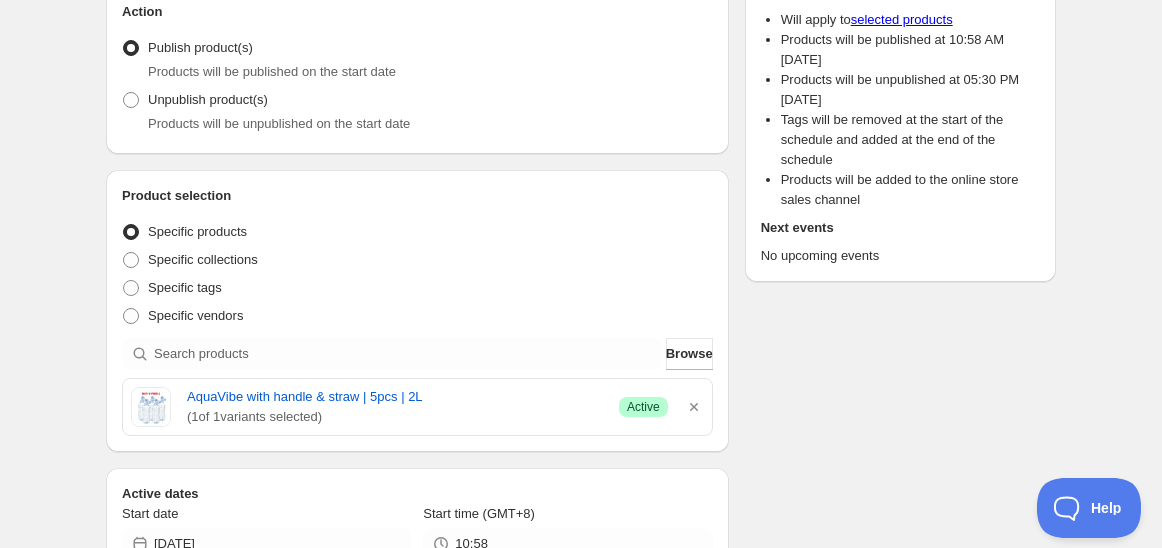 click 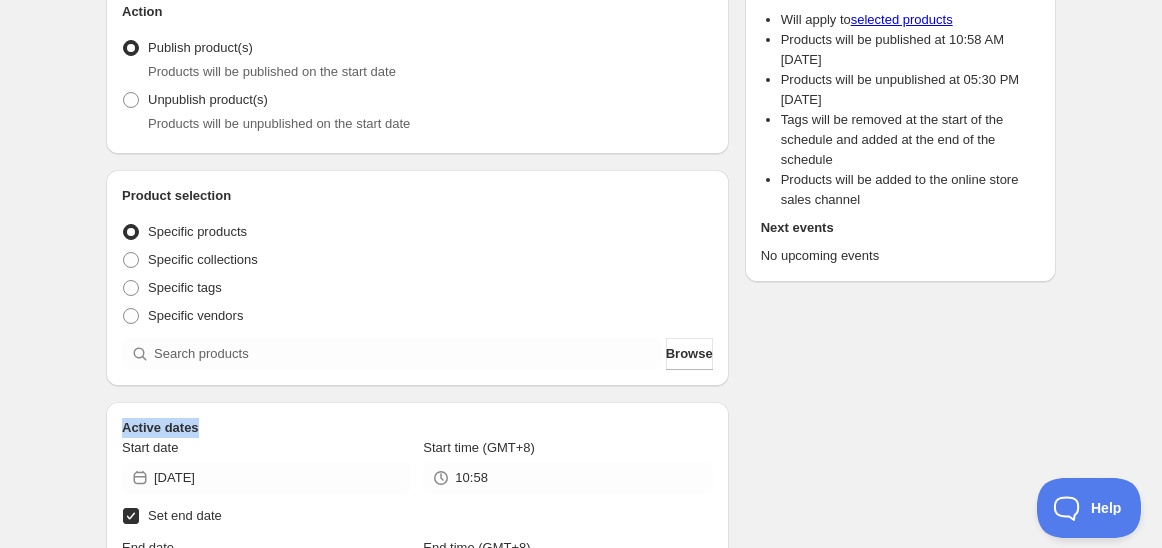 click on "Active dates Start date [DATE] Start time (GMT+8) 10:58 Set end date End date [DATE] End time (GMT+8) 17:30" at bounding box center [417, 506] 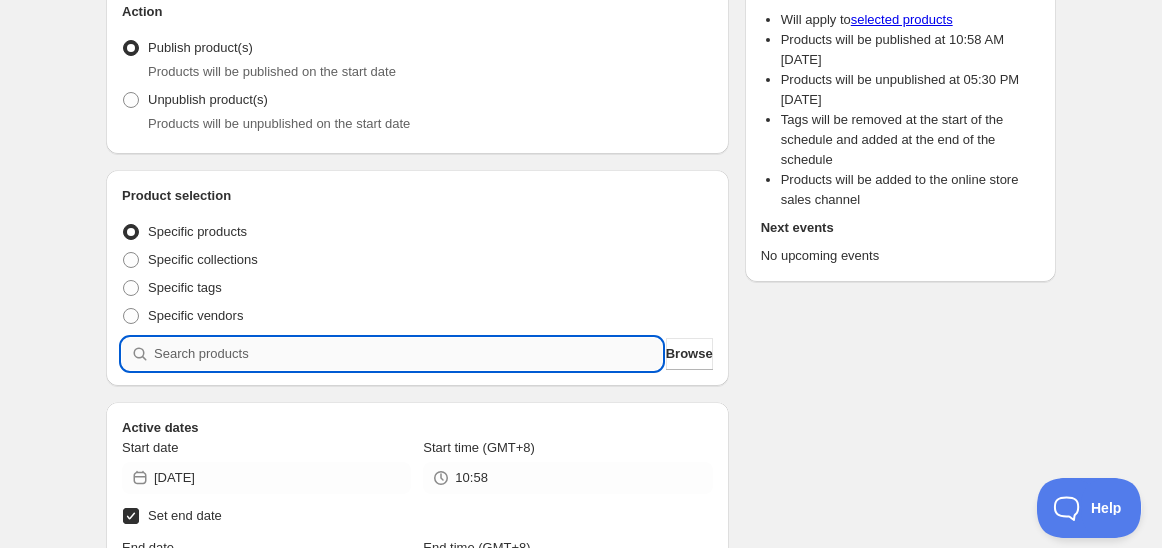 click at bounding box center (408, 354) 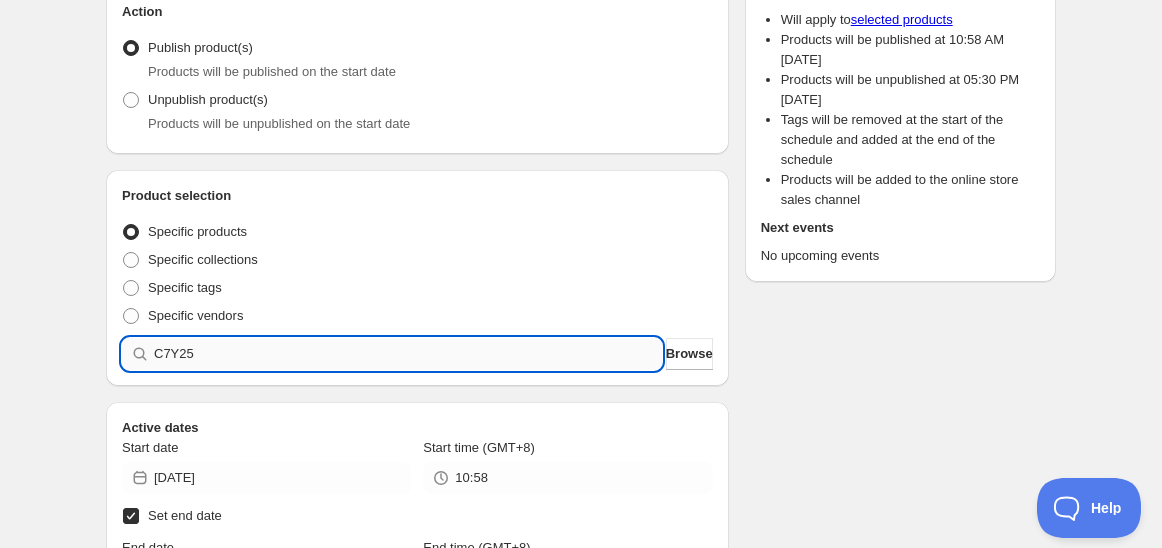type on "C7Y25" 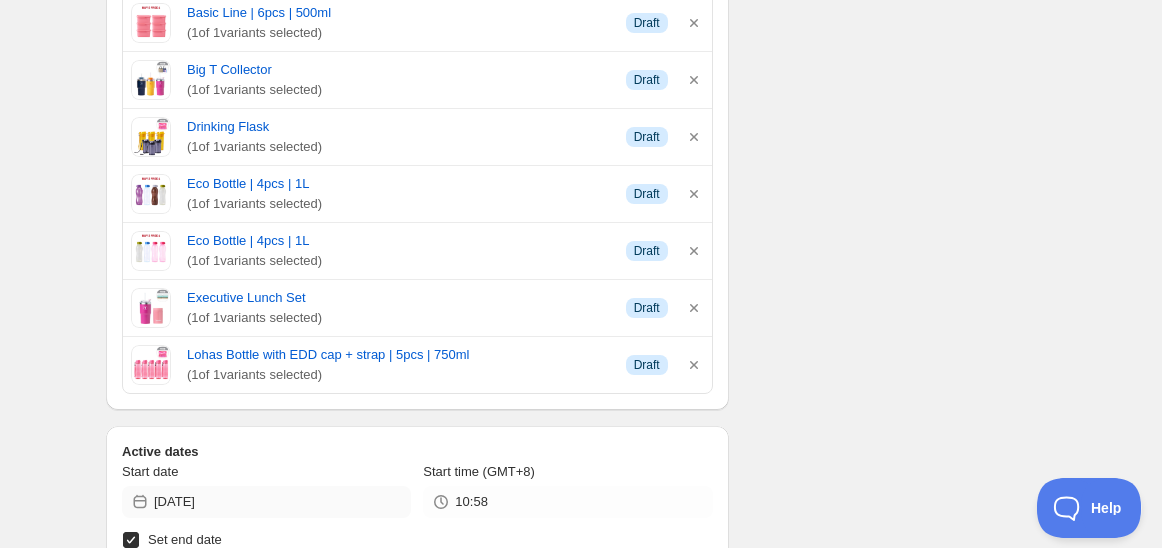 scroll, scrollTop: 1000, scrollLeft: 0, axis: vertical 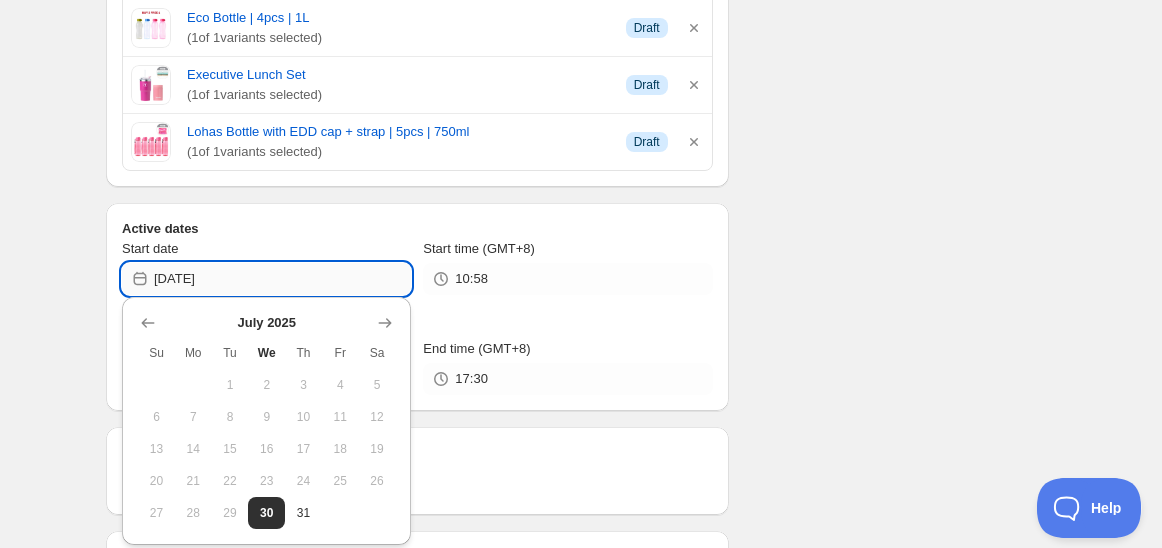 click on "[DATE]" at bounding box center (282, 279) 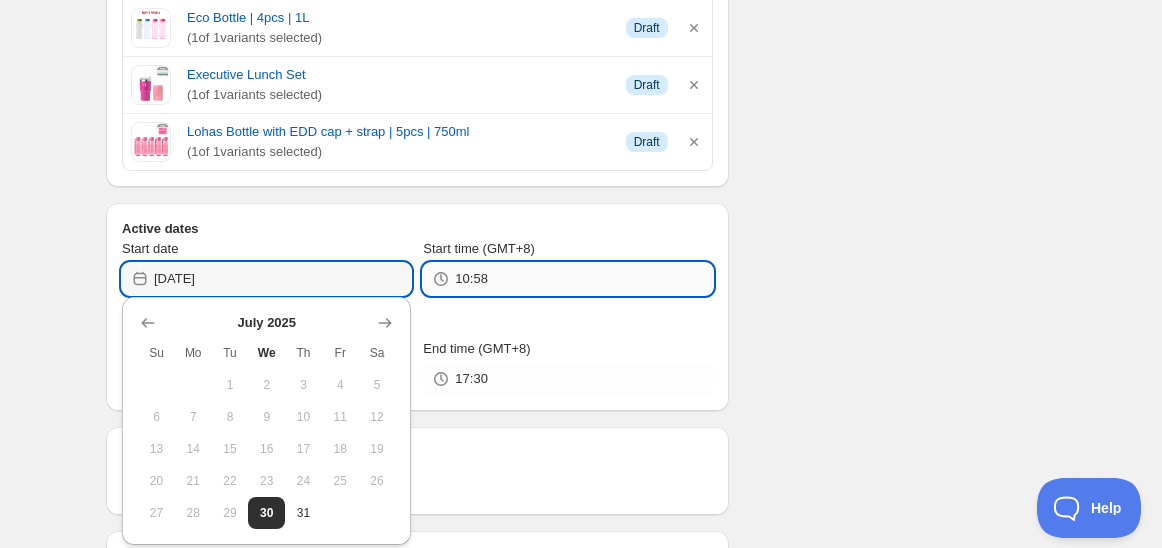 click on "10:58" at bounding box center (583, 279) 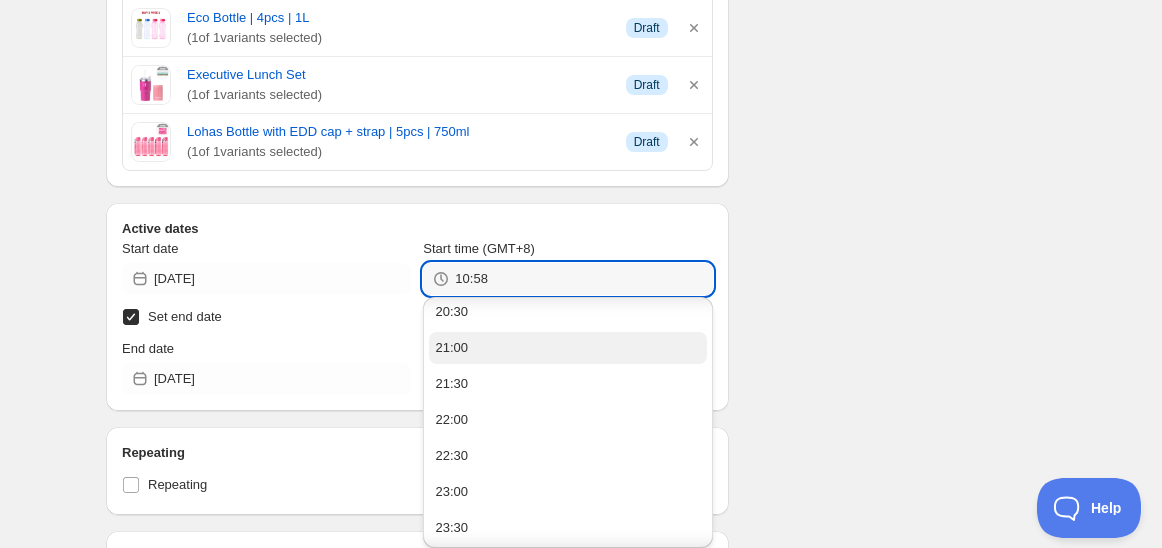 scroll, scrollTop: 332, scrollLeft: 0, axis: vertical 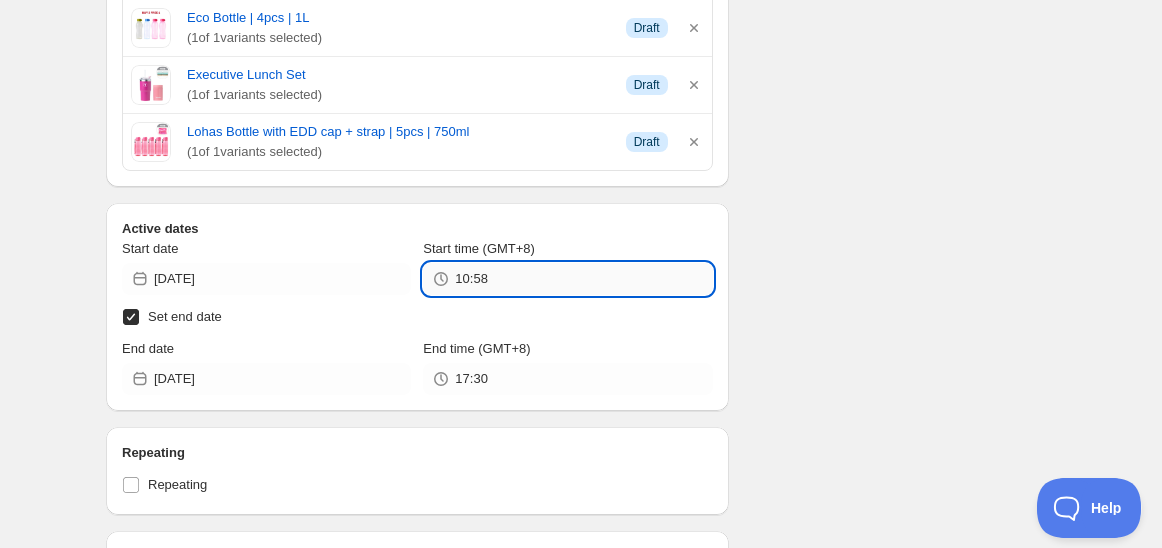click on "10:58" at bounding box center (583, 279) 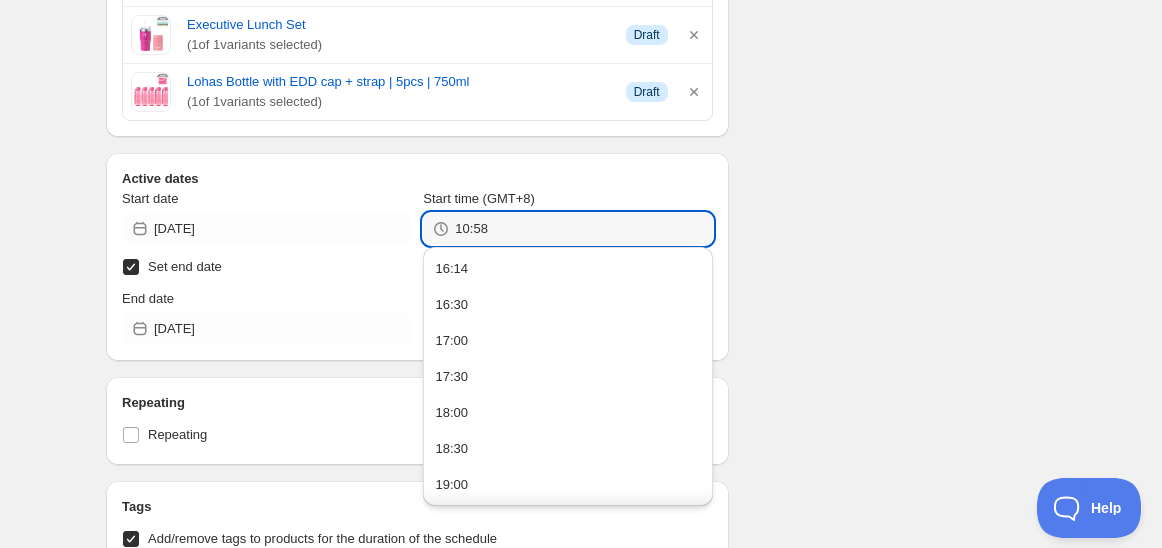 scroll, scrollTop: 1111, scrollLeft: 0, axis: vertical 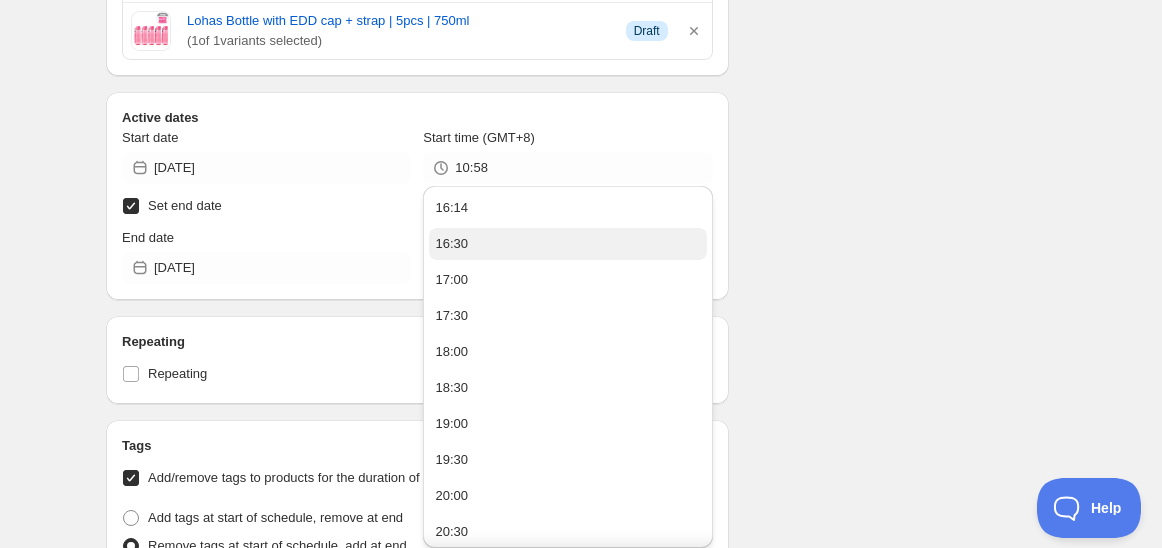 click on "16:30" at bounding box center [451, 244] 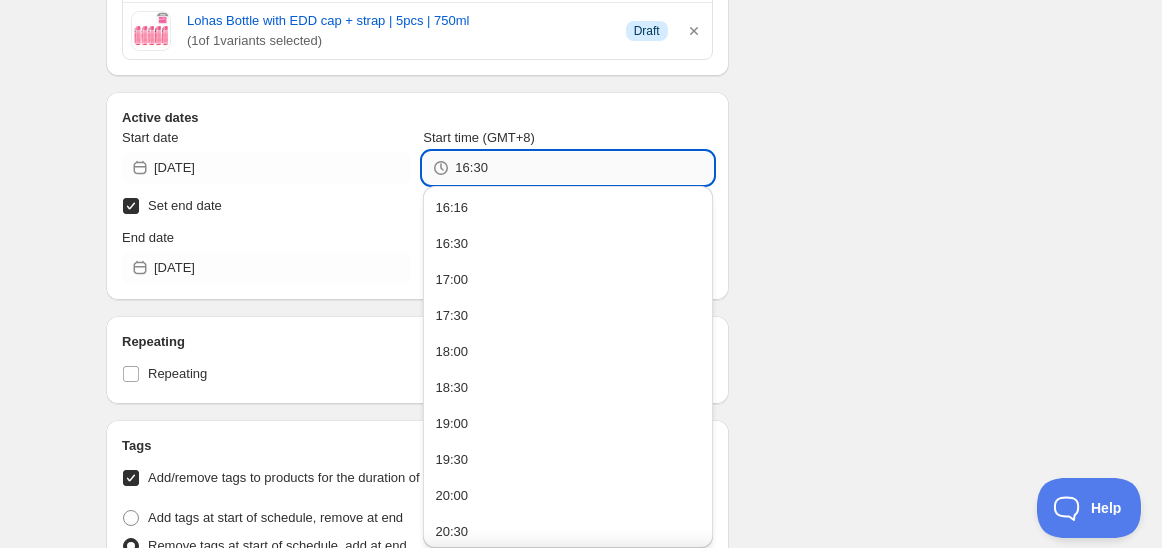 drag, startPoint x: 474, startPoint y: 162, endPoint x: 490, endPoint y: 166, distance: 16.492422 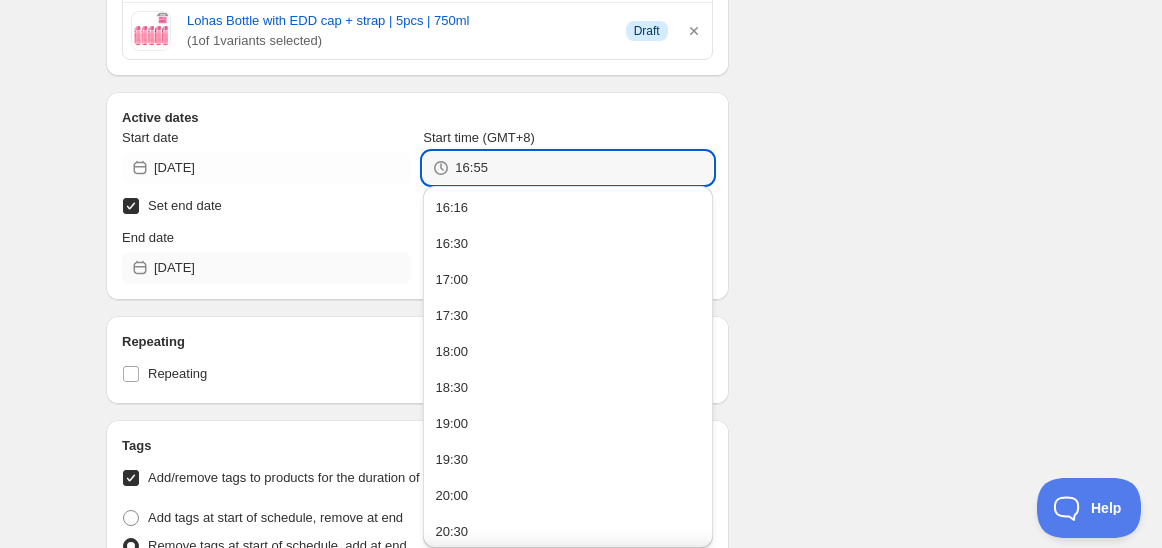 type on "16:55" 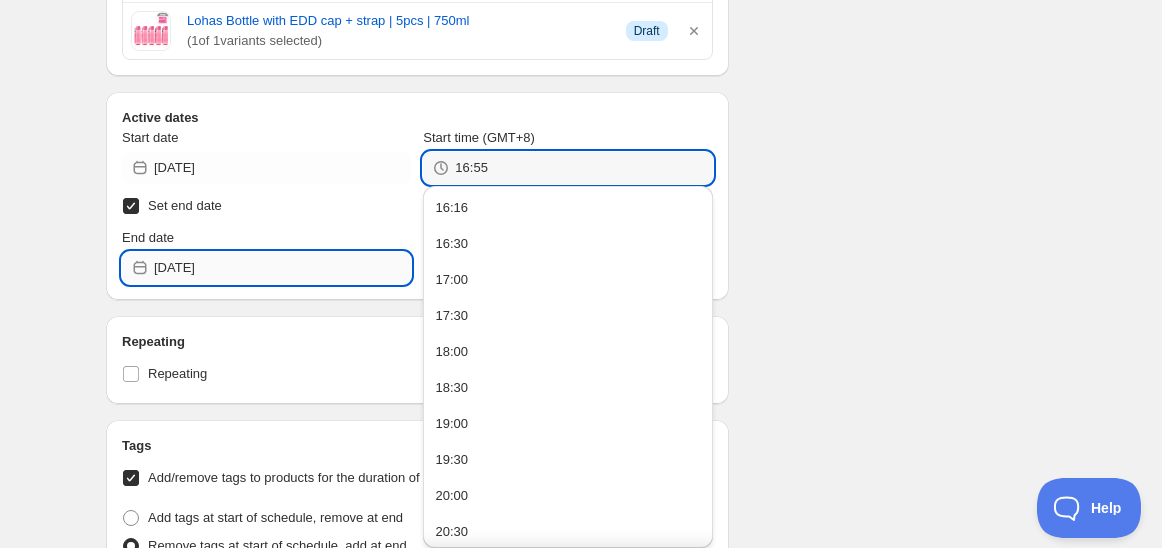 click on "[DATE]" at bounding box center (282, 268) 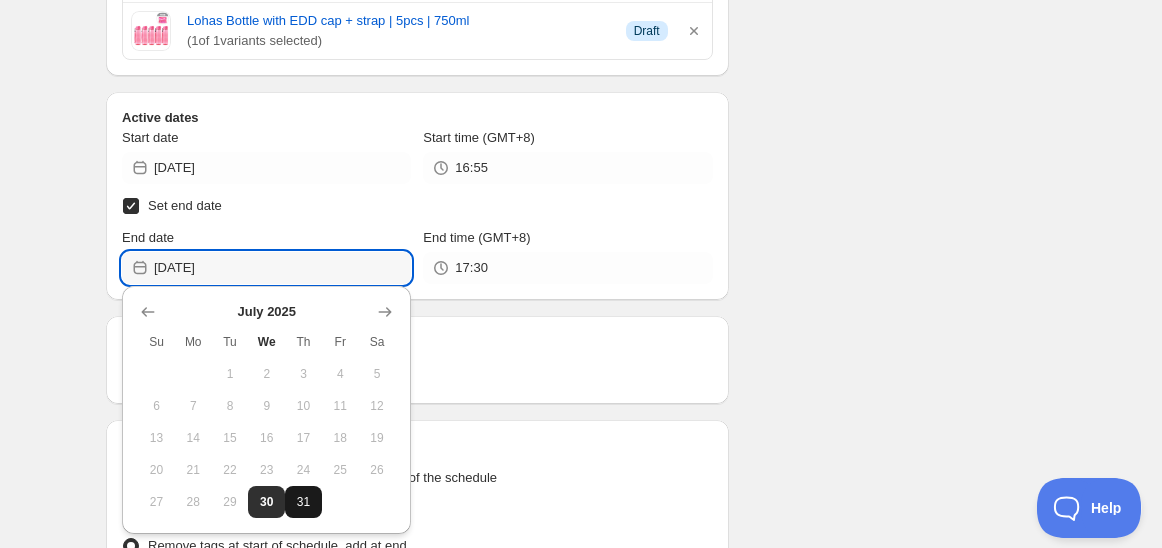 click on "31" at bounding box center (303, 502) 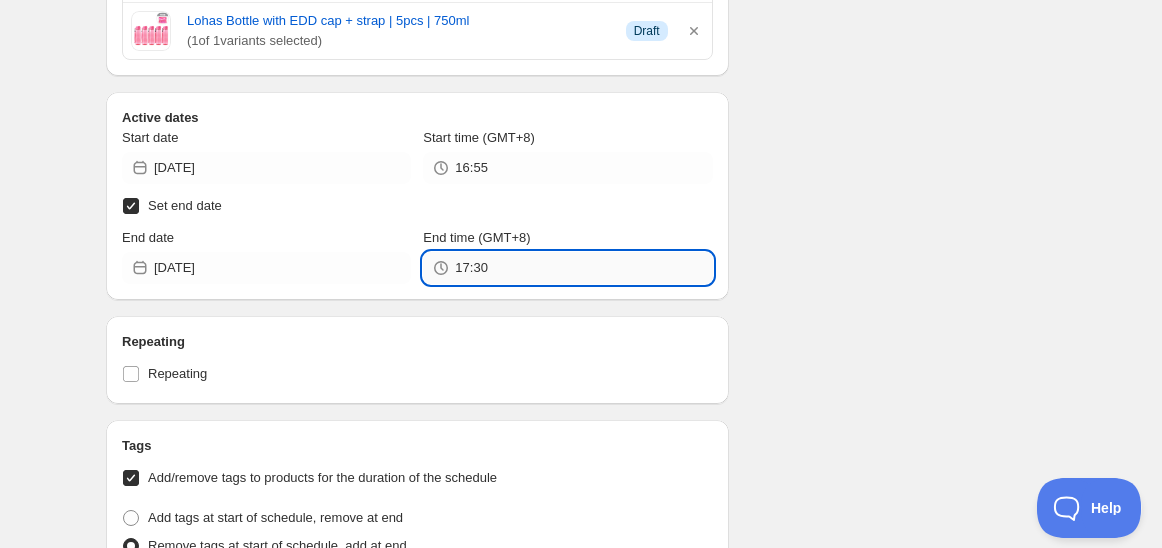 click on "17:30" at bounding box center (583, 268) 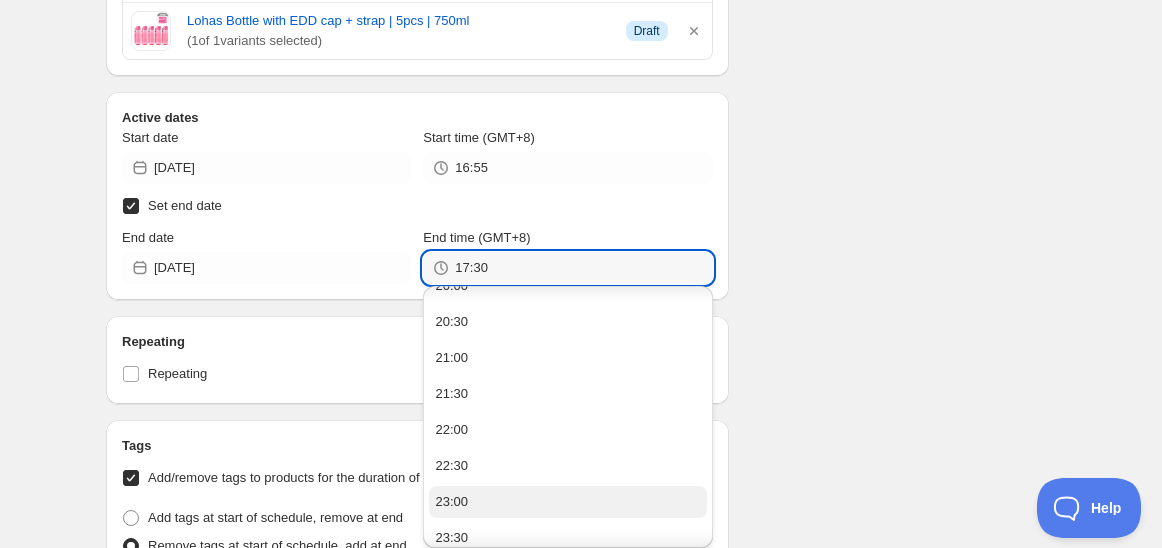 scroll, scrollTop: 1472, scrollLeft: 0, axis: vertical 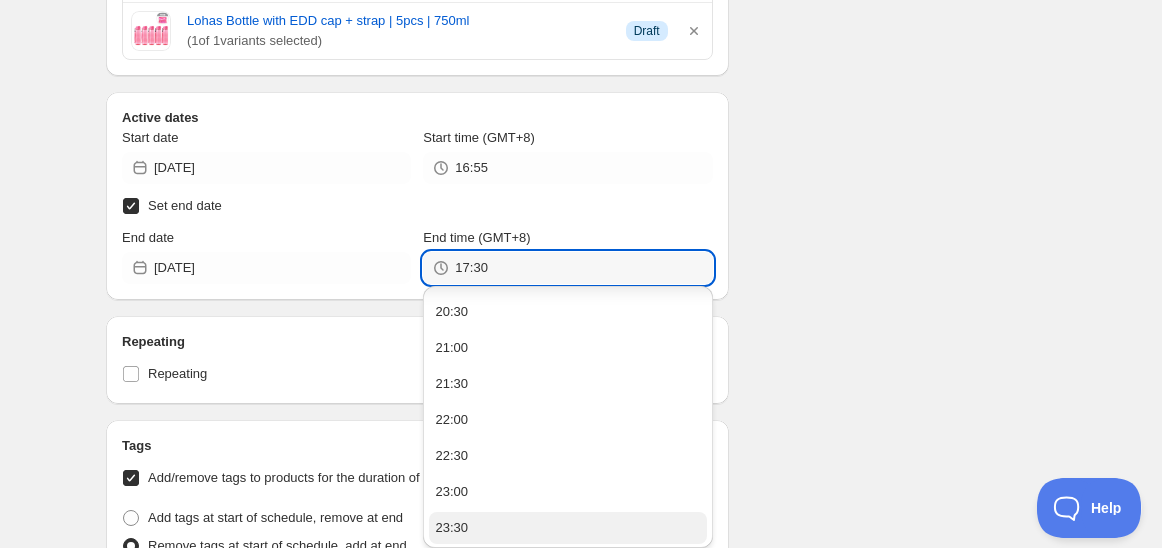 click on "23:30" at bounding box center (567, 528) 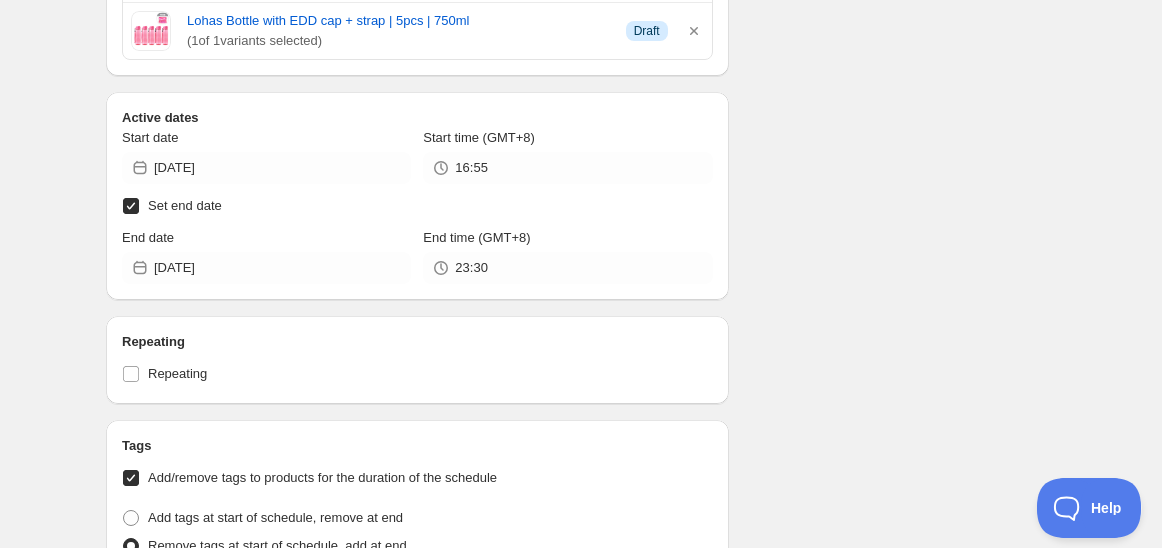 click on "Schedule name Schedule for C7Y25 Your customers won't see this Action Action Publish product(s) Products will be published on the start date Unpublish product(s) Products will be unpublished on the start date Product selection Entity type Specific products Specific collections Specific tags Specific vendors Browse Basic Line | 6pcs | 1.2L ( 1  of   1  variants selected) Info Draft Basic Line | 6pcs | 2.5L ( 1  of   1  variants selected) Info Draft Basic Line | 6pcs | 2.5L ( 1  of   1  variants selected) Info Draft Basic Line | 6pcs | 500ml ( 1  of   1  variants selected) Info Draft Big T Collector ( 1  of   1  variants selected) Info Draft Drinking Flask ( 1  of   1  variants selected) Info Draft Eco Bottle | 4pcs | 1L ( 1  of   1  variants selected) Info Draft Eco Bottle | 4pcs | 1L ( 1  of   1  variants selected) Info Draft Executive Lunch Set ( 1  of   1  variants selected) Info Draft Lohas Bottle with EDD cap + strap | 5pcs | 750ml ( 1  of   1  variants selected) Info Draft Active dates Start date 16:55 1" at bounding box center (573, 86) 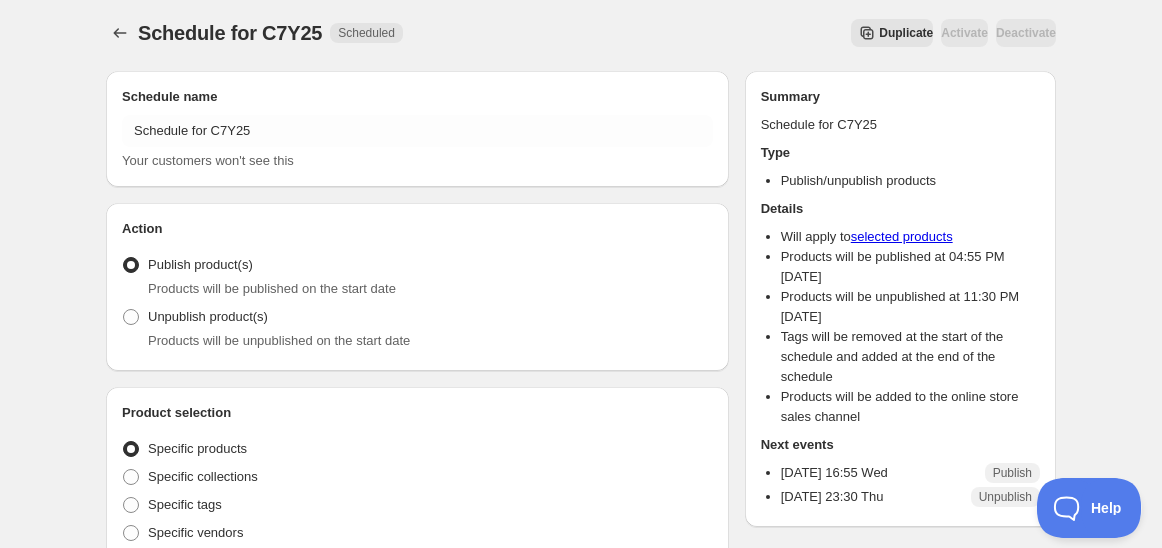 scroll, scrollTop: 0, scrollLeft: 0, axis: both 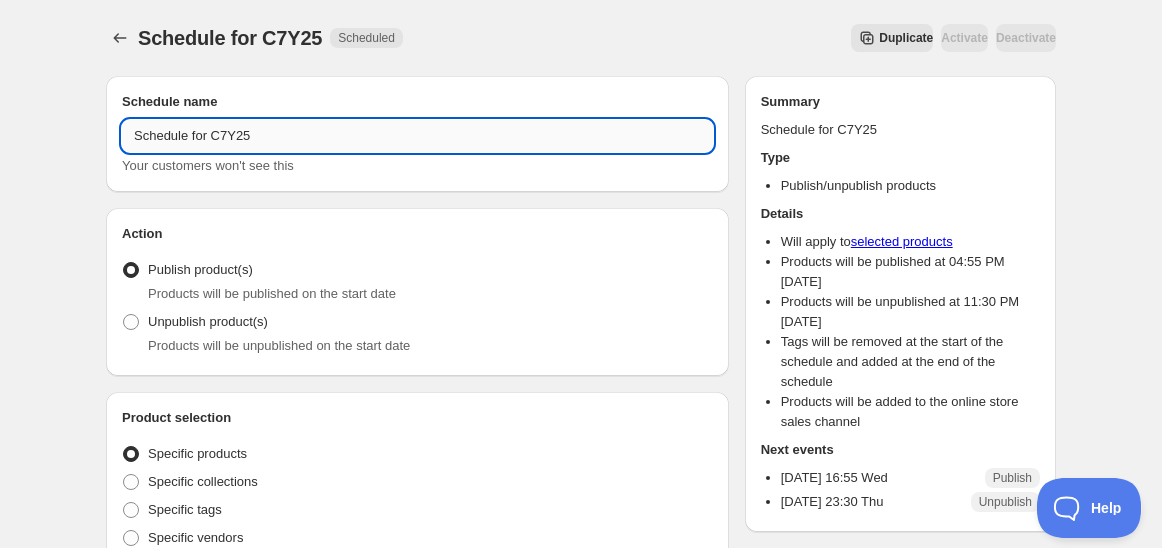 click on "Schedule for C7Y25" at bounding box center (417, 136) 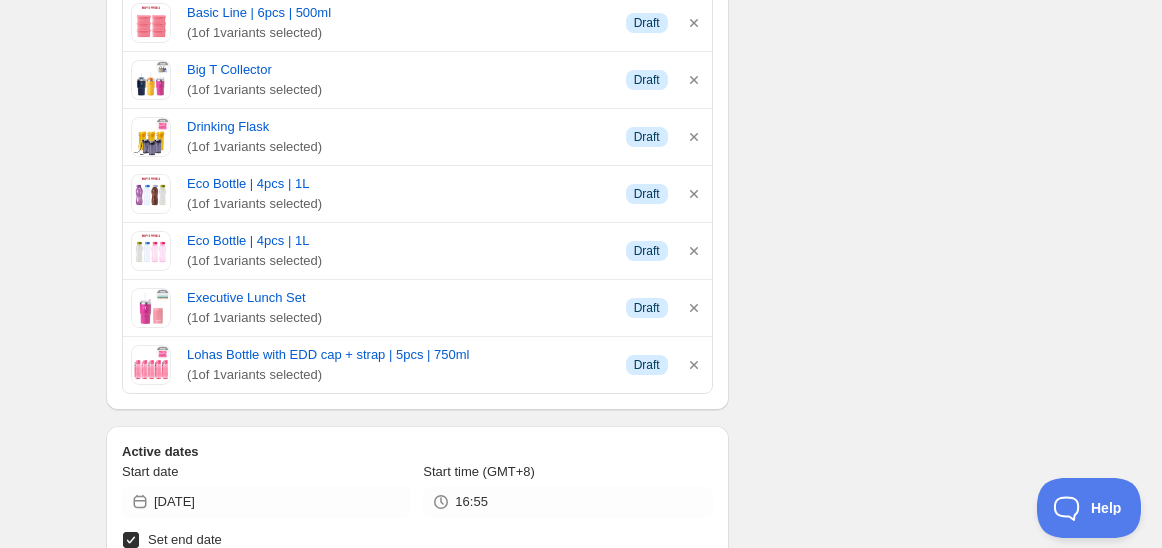scroll, scrollTop: 1222, scrollLeft: 0, axis: vertical 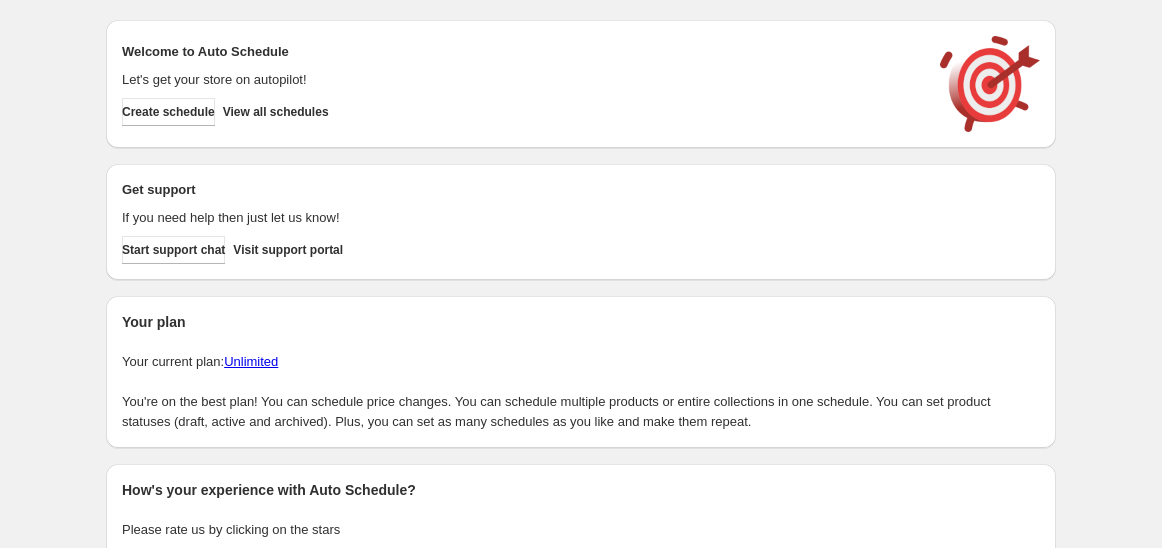 click on "Create schedule View all schedules" at bounding box center [517, 108] 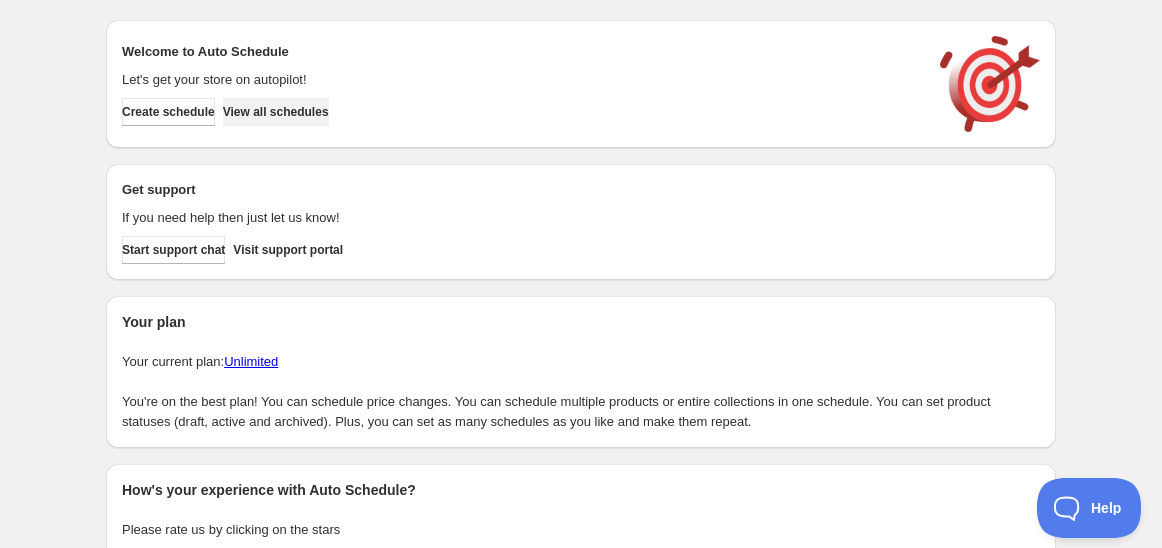 scroll, scrollTop: 0, scrollLeft: 0, axis: both 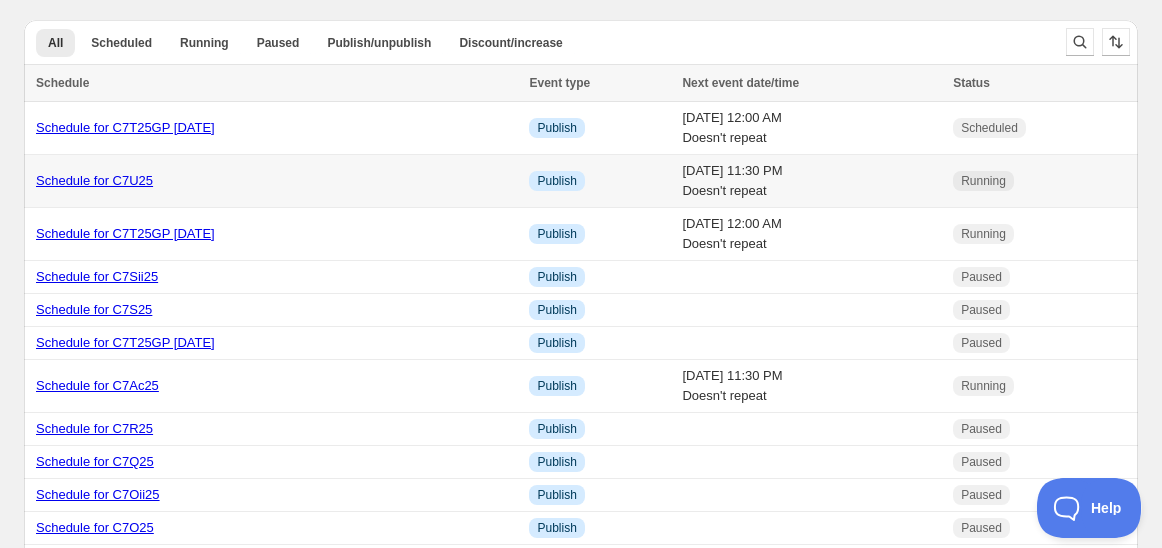 click on "Schedule for C7U25" at bounding box center [94, 180] 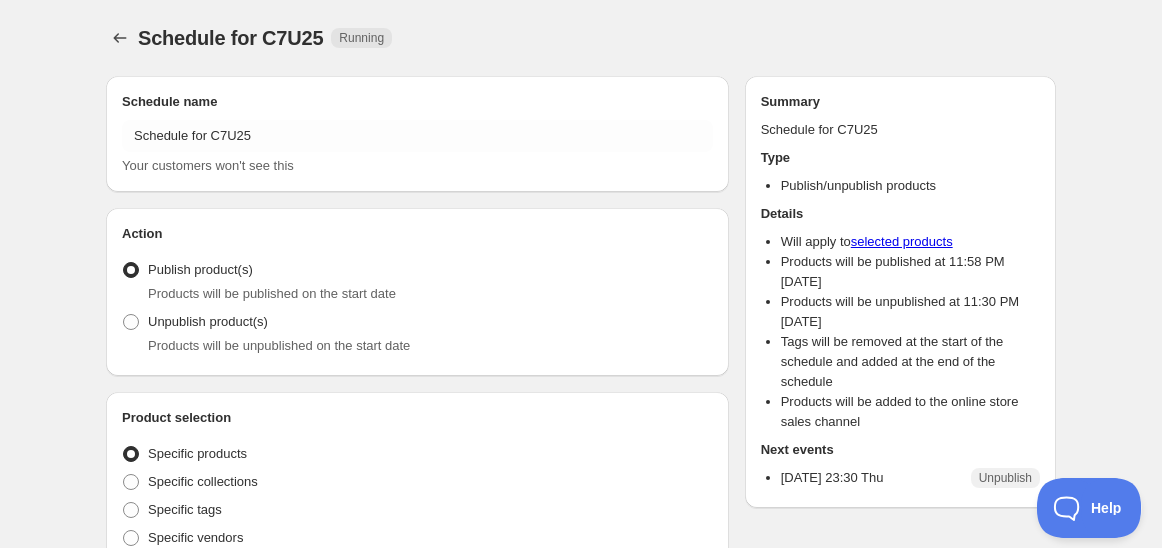 radio on "true" 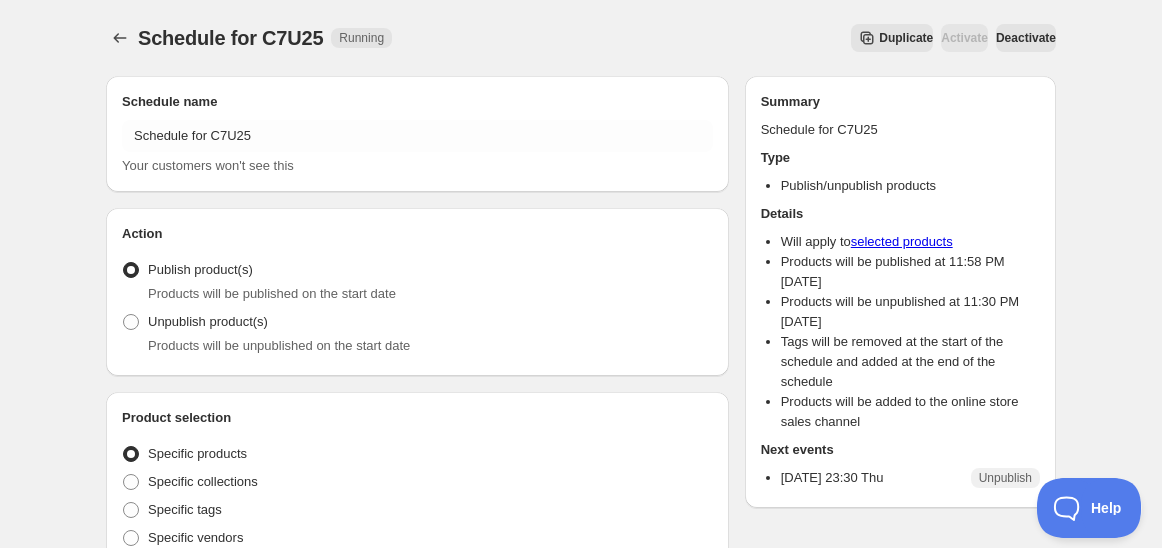 click on "Schedule for C7U25. This page is ready Schedule for C7U25 Running Duplicate Activate Deactivate More actions Duplicate Activate Deactivate" at bounding box center (581, 38) 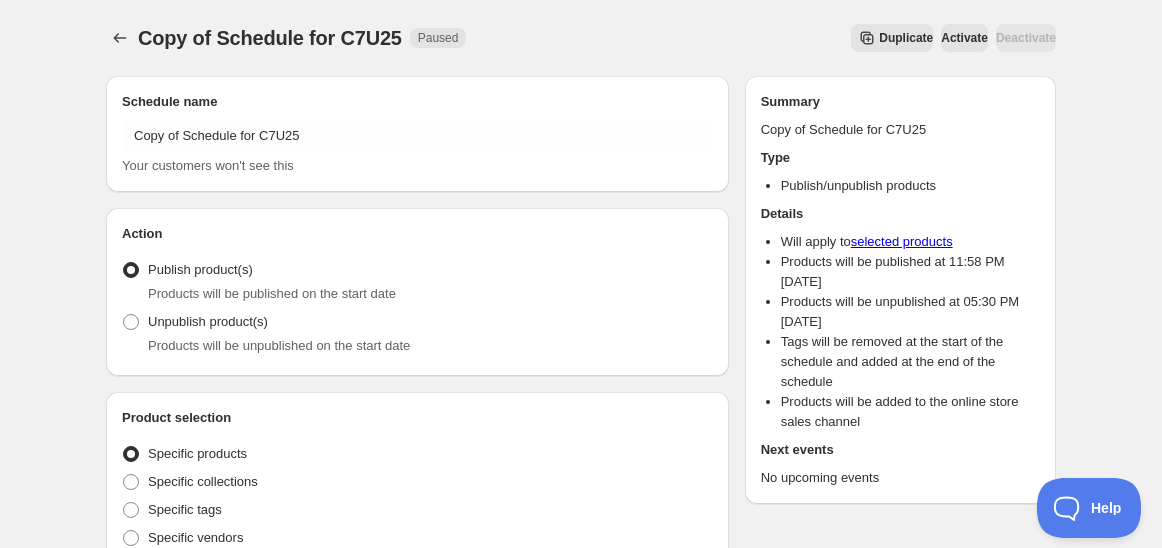 click on "Copy of Schedule for C7U25 Your customers won't see this" at bounding box center [417, 148] 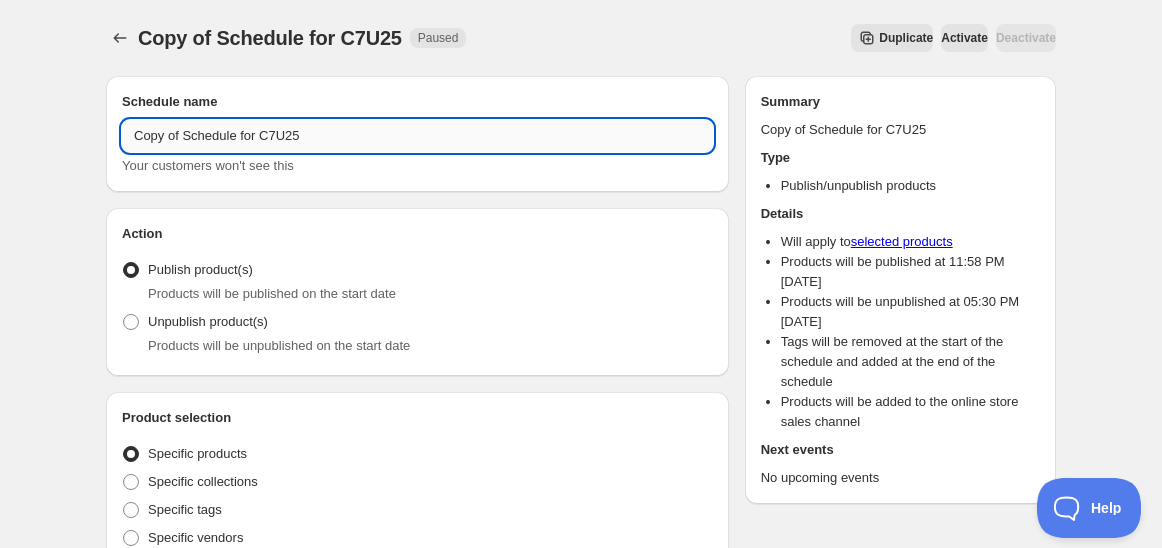 click on "Copy of Schedule for C7U25" at bounding box center (417, 136) 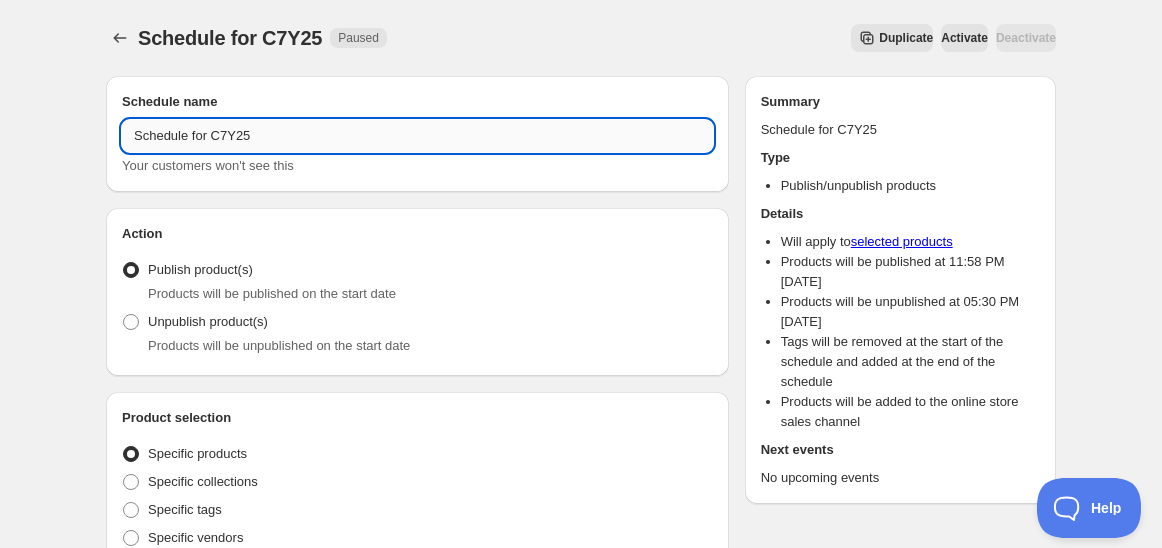 drag, startPoint x: 211, startPoint y: 130, endPoint x: 339, endPoint y: 131, distance: 128.0039 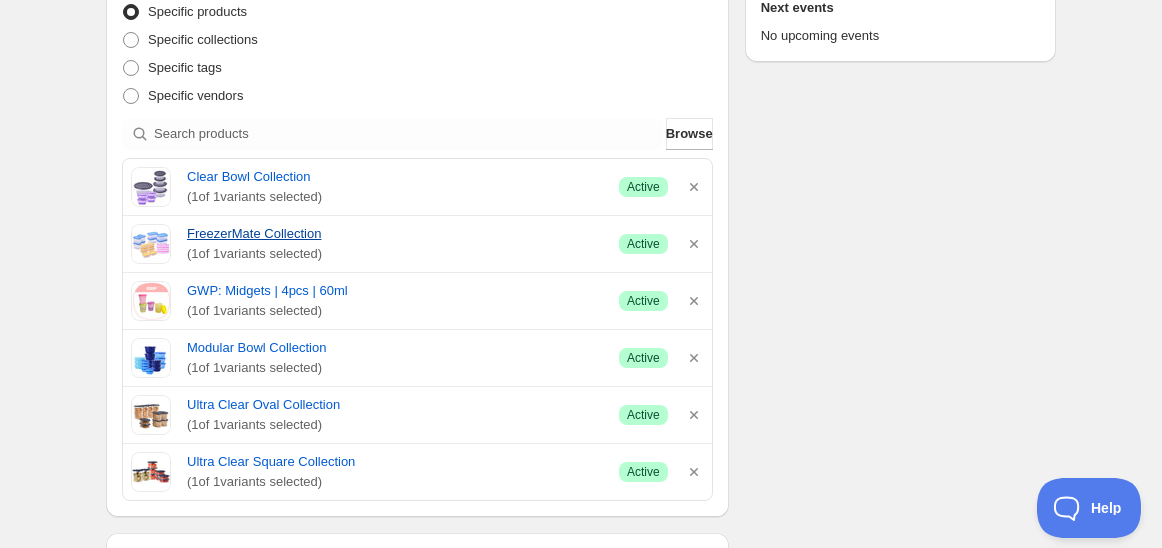 scroll, scrollTop: 444, scrollLeft: 0, axis: vertical 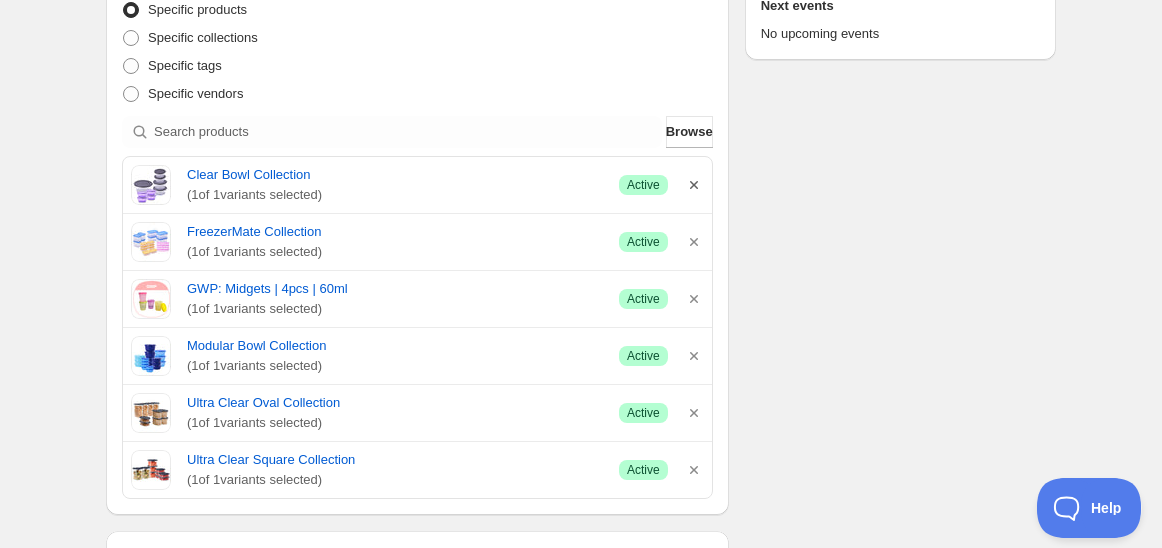 type on "Schedule for C7Y25" 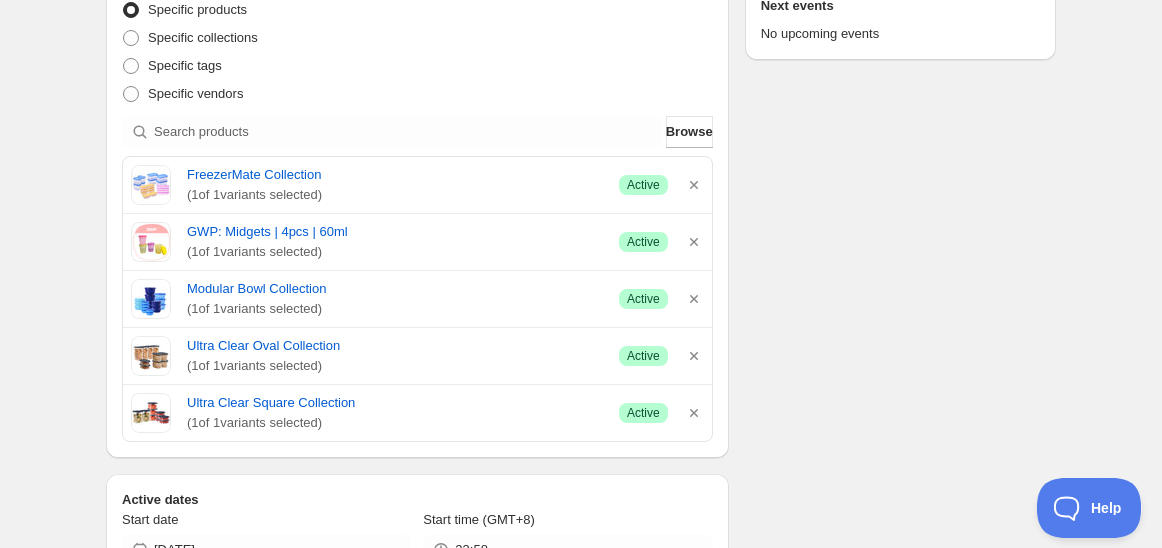 click 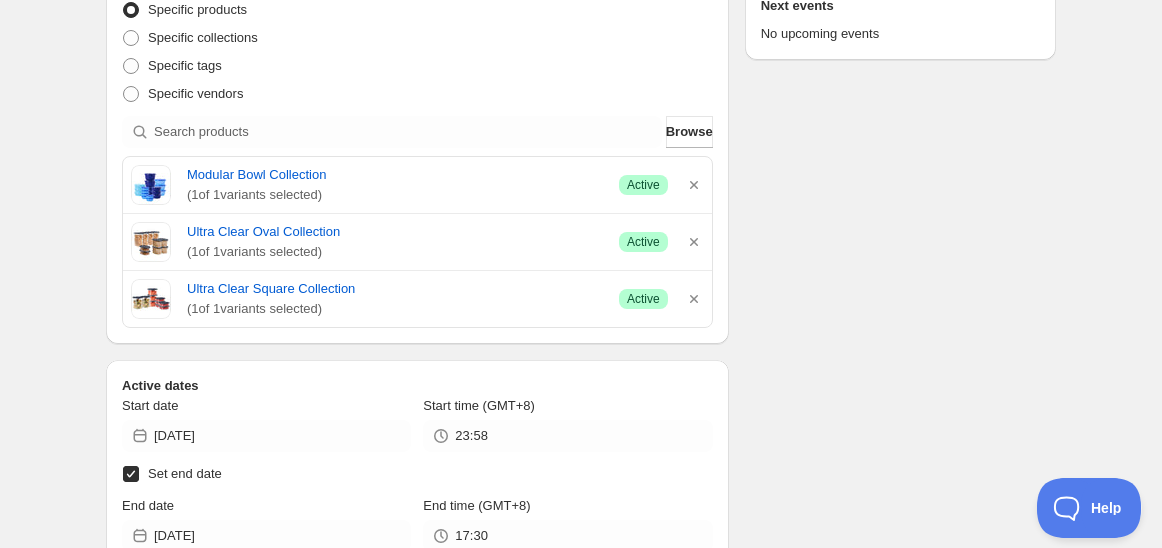 click 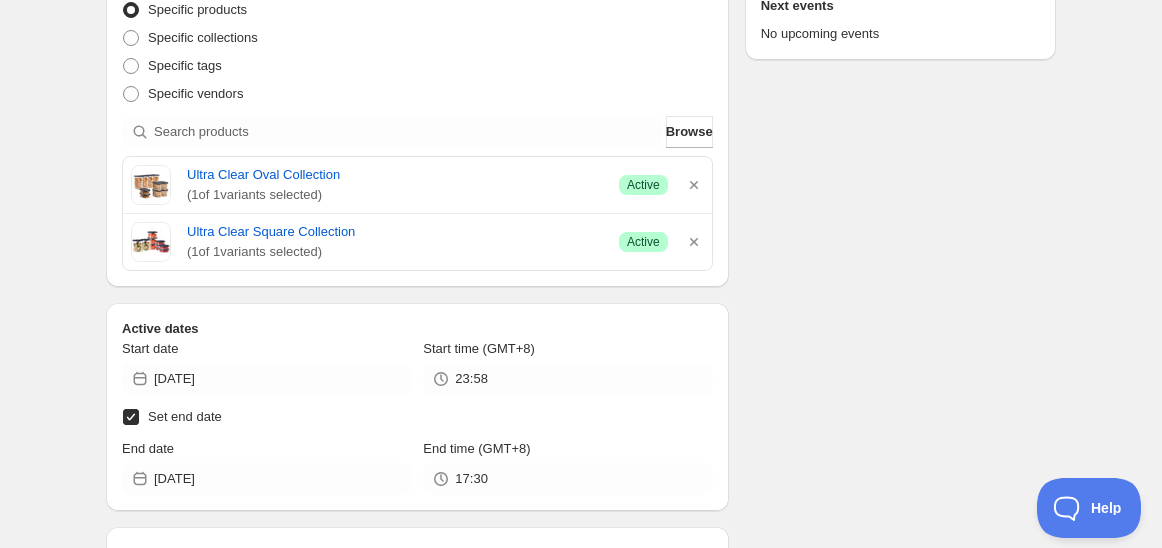 click 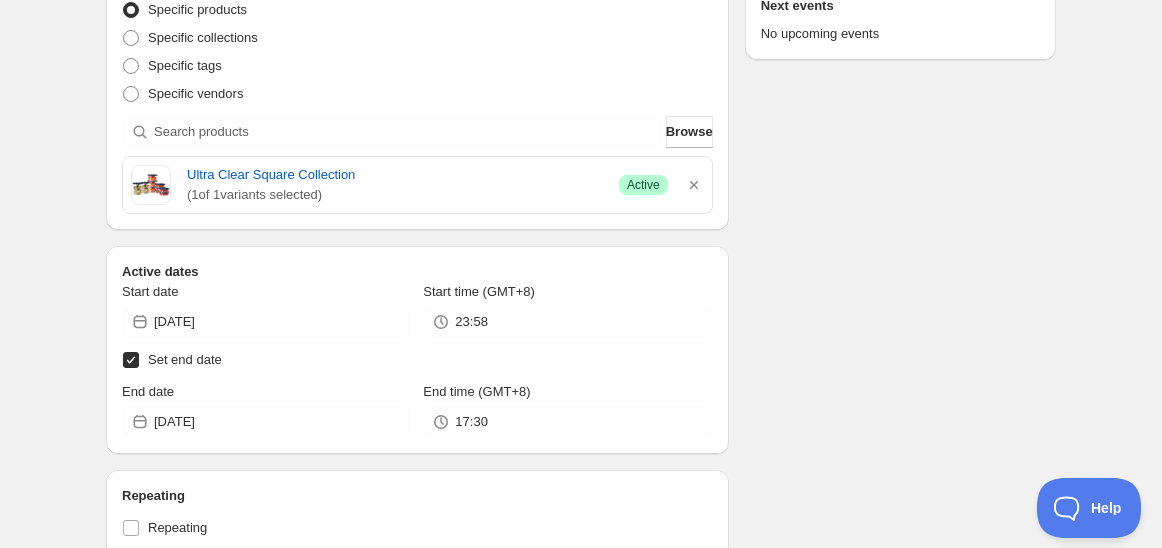 click 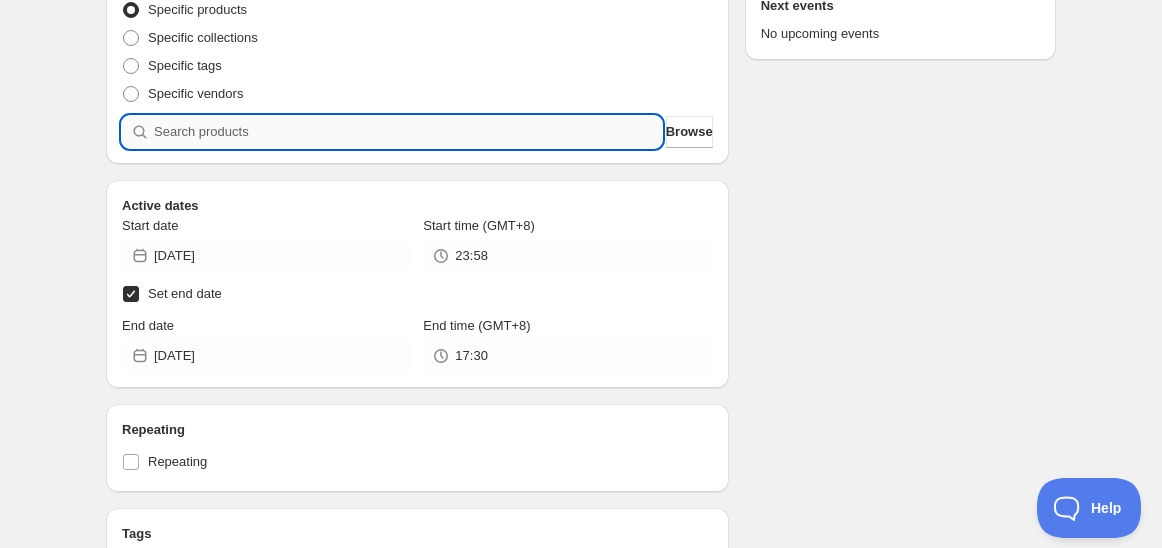 click at bounding box center (408, 132) 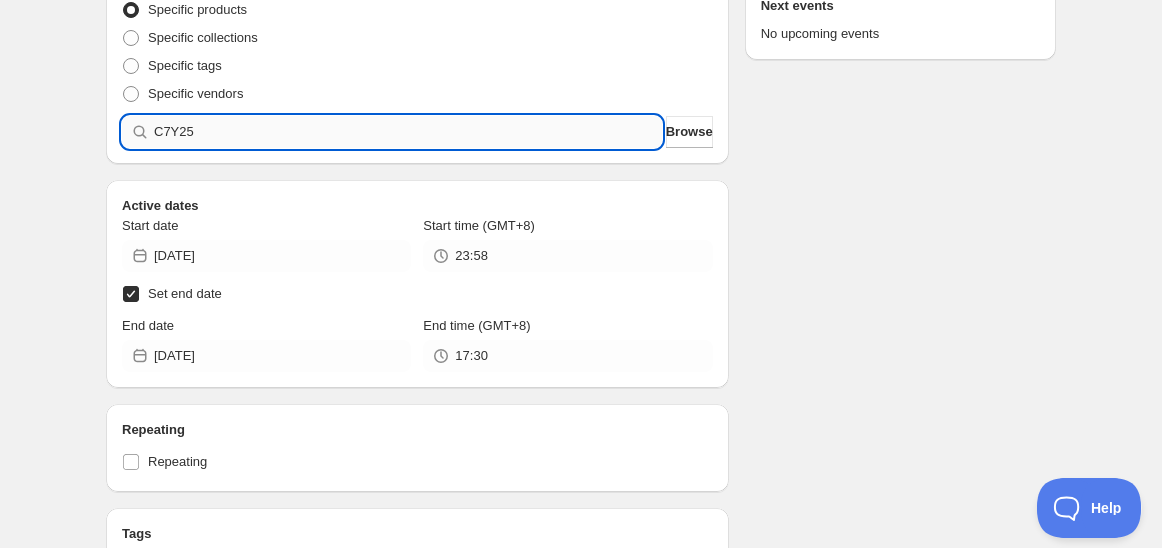 type 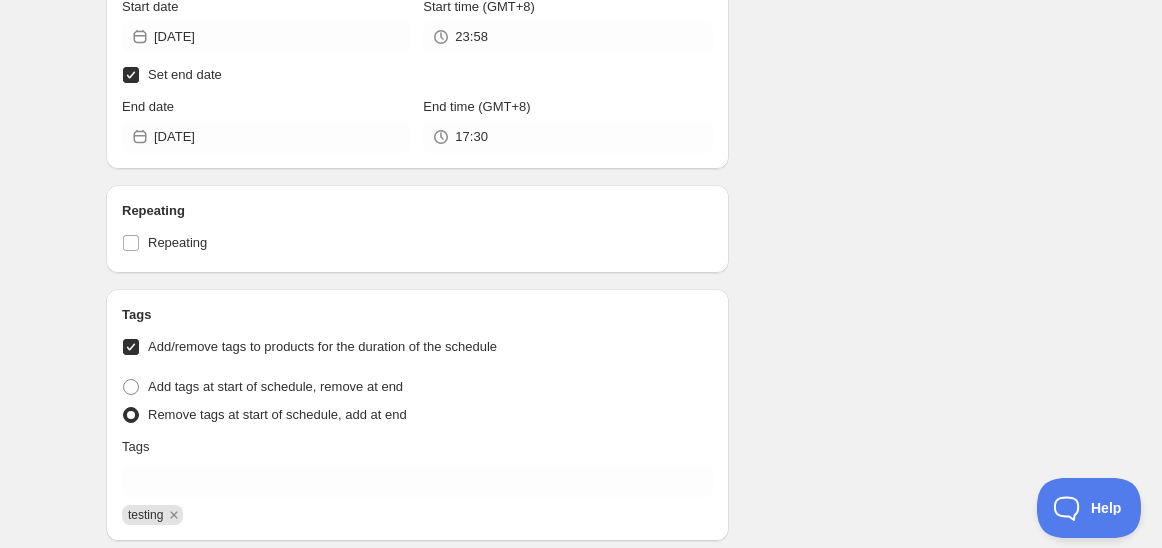 scroll, scrollTop: 1000, scrollLeft: 0, axis: vertical 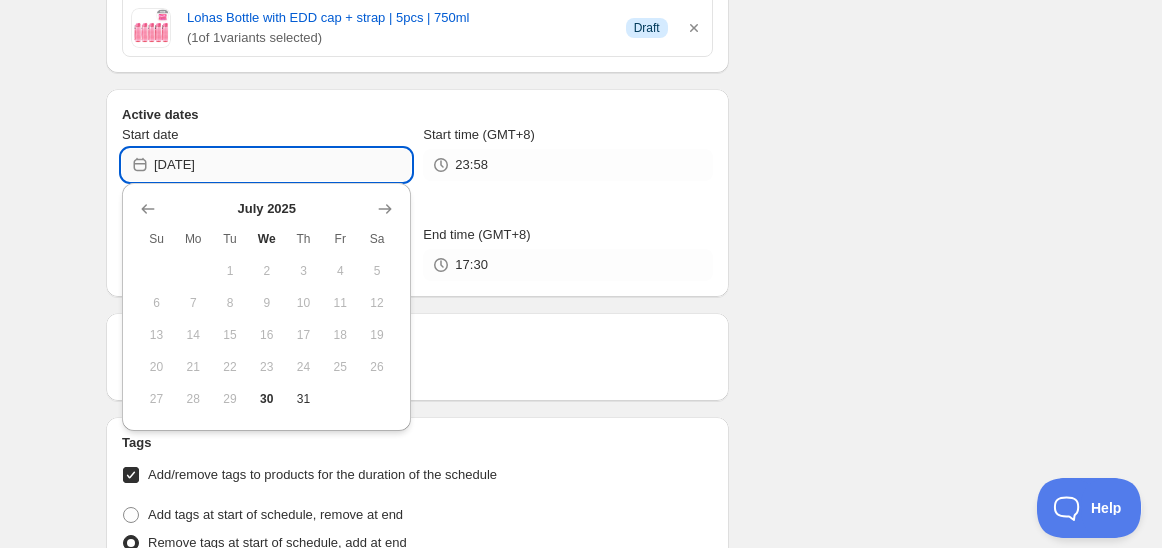 click on "2025-07-29" at bounding box center [282, 165] 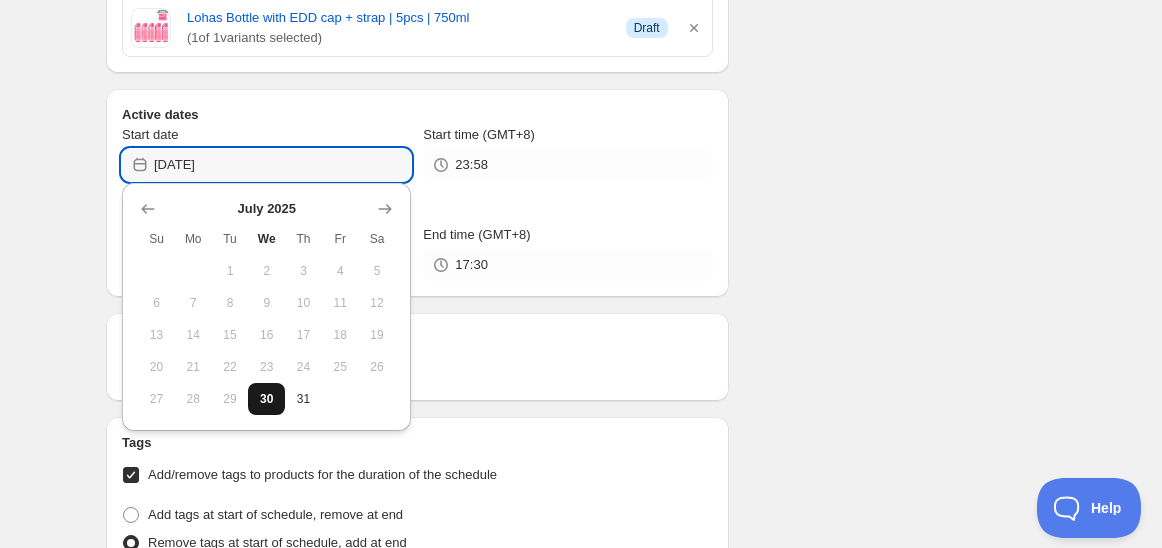 click on "30" at bounding box center [266, 399] 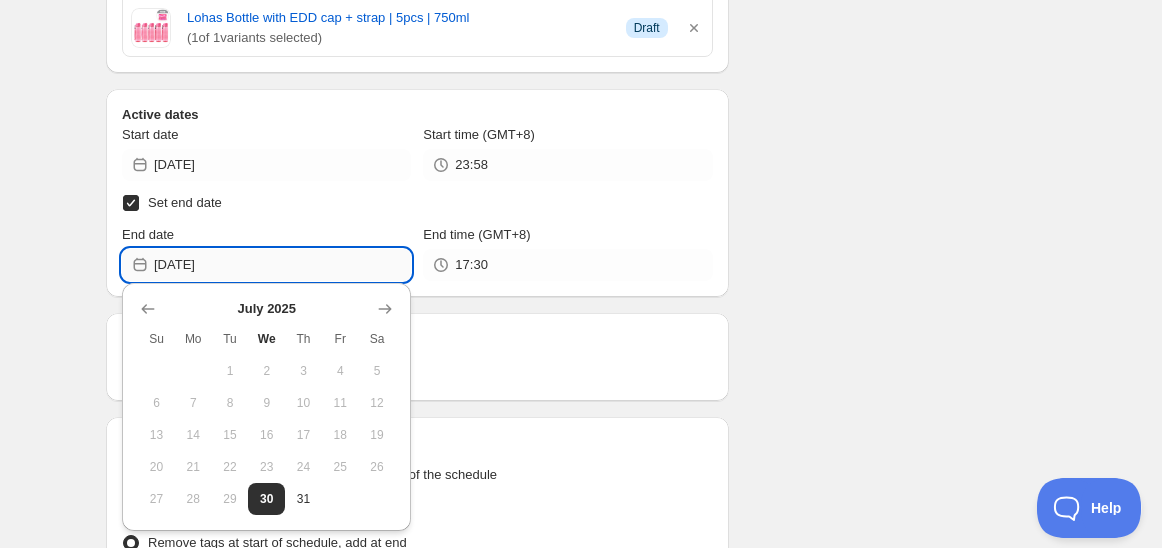 click on "[DATE]" at bounding box center [282, 265] 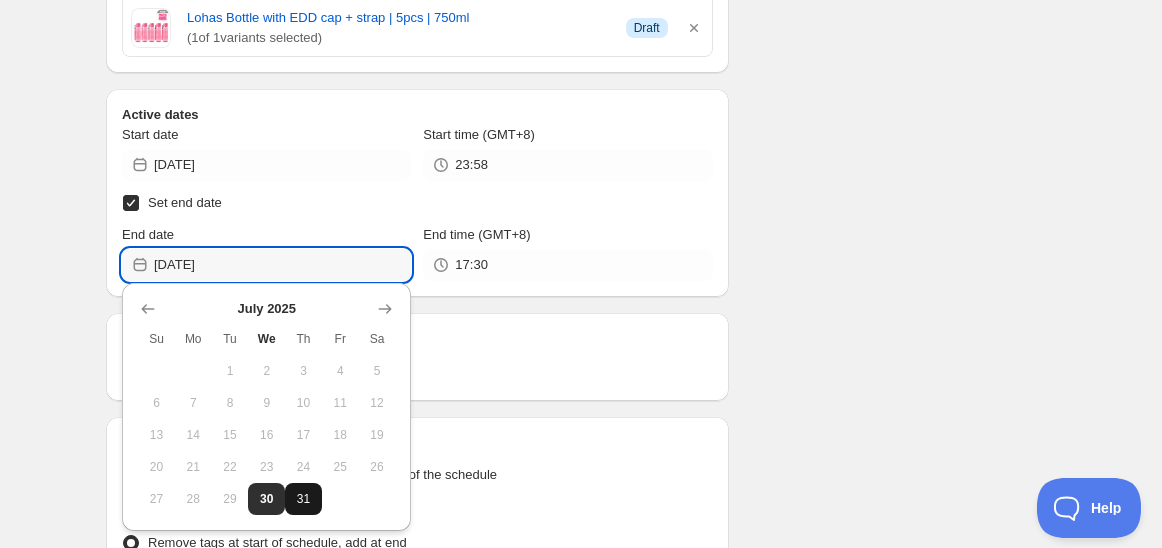click on "31" at bounding box center (303, 499) 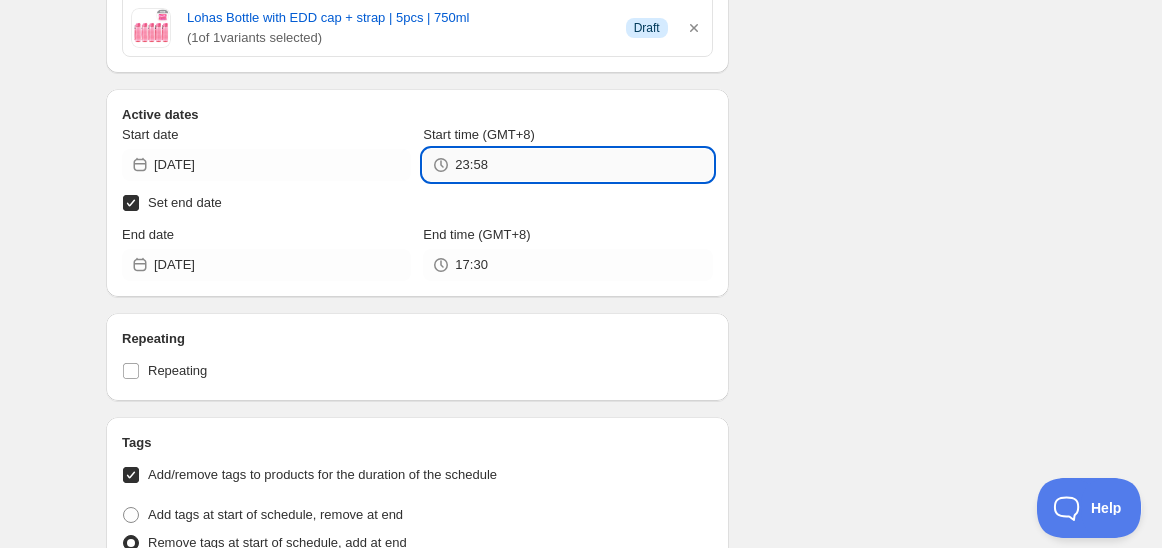 click on "23:58" at bounding box center [583, 165] 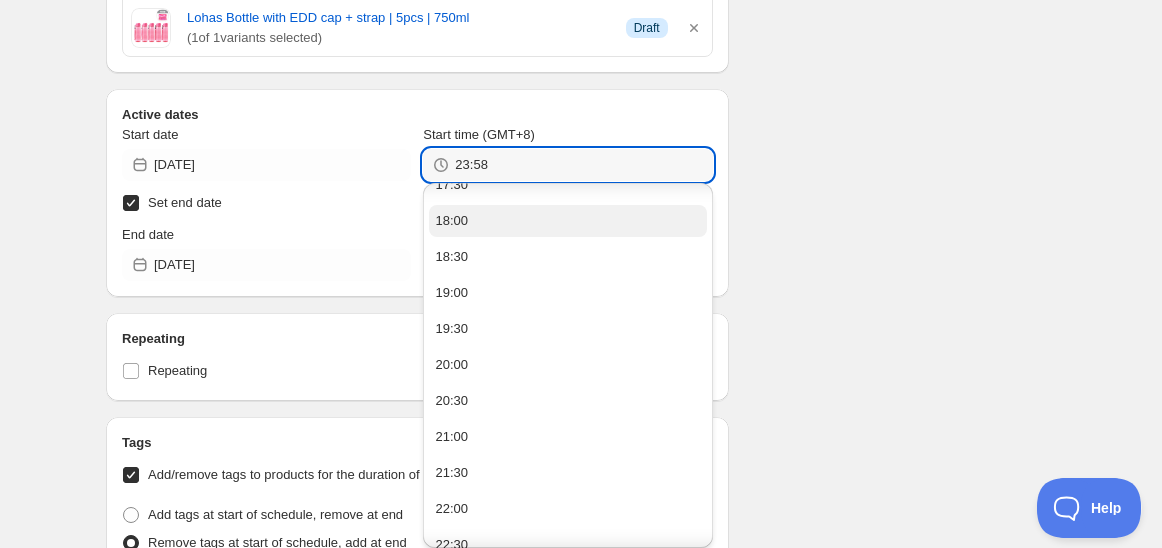 scroll, scrollTop: 219, scrollLeft: 0, axis: vertical 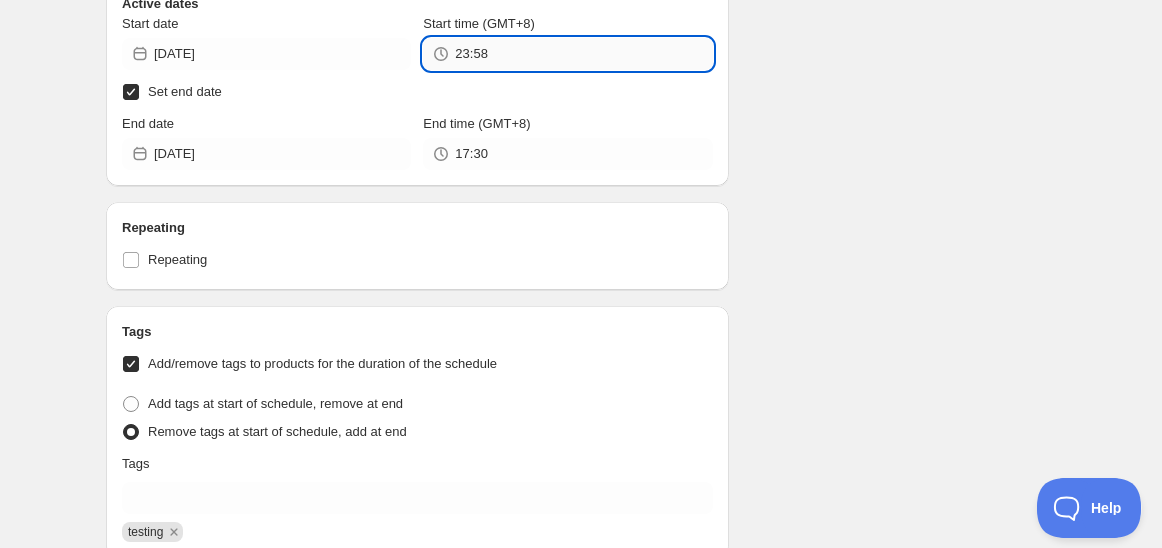 click on "23:58" at bounding box center [583, 54] 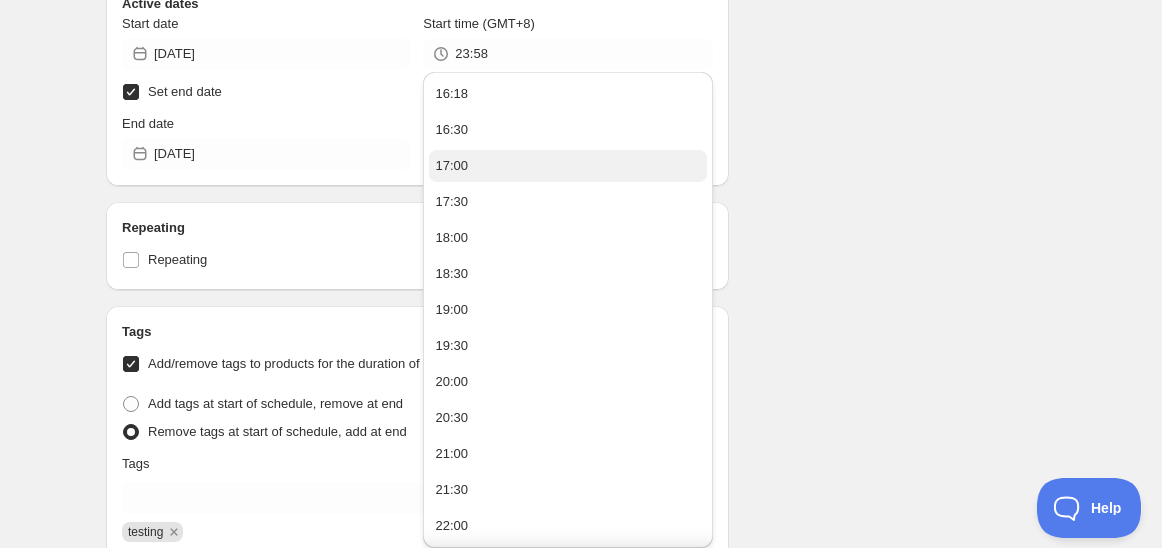 click on "17:00" at bounding box center [567, 166] 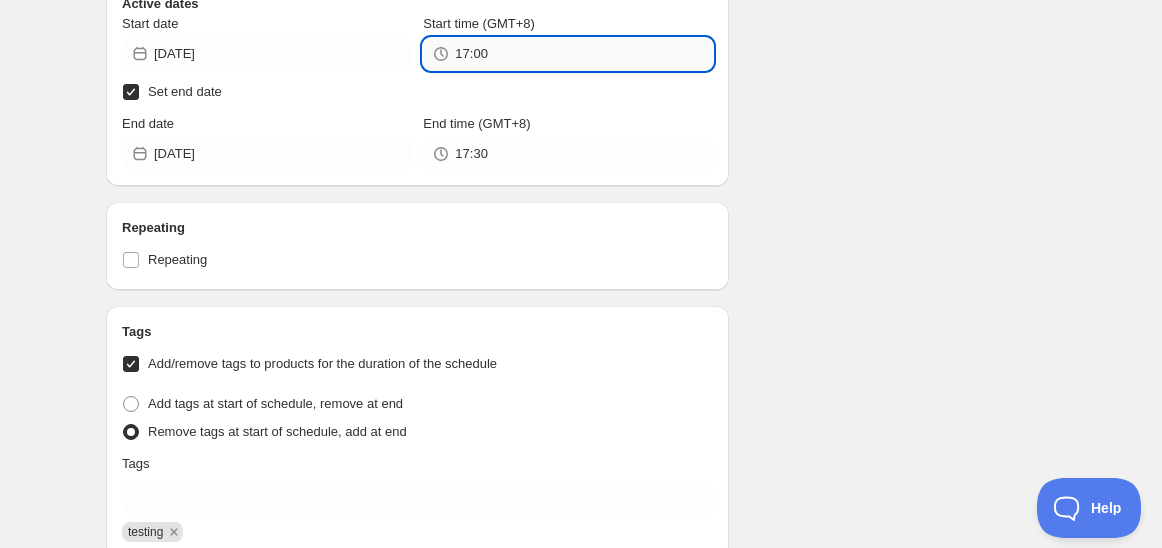 click on "17:00" at bounding box center (583, 54) 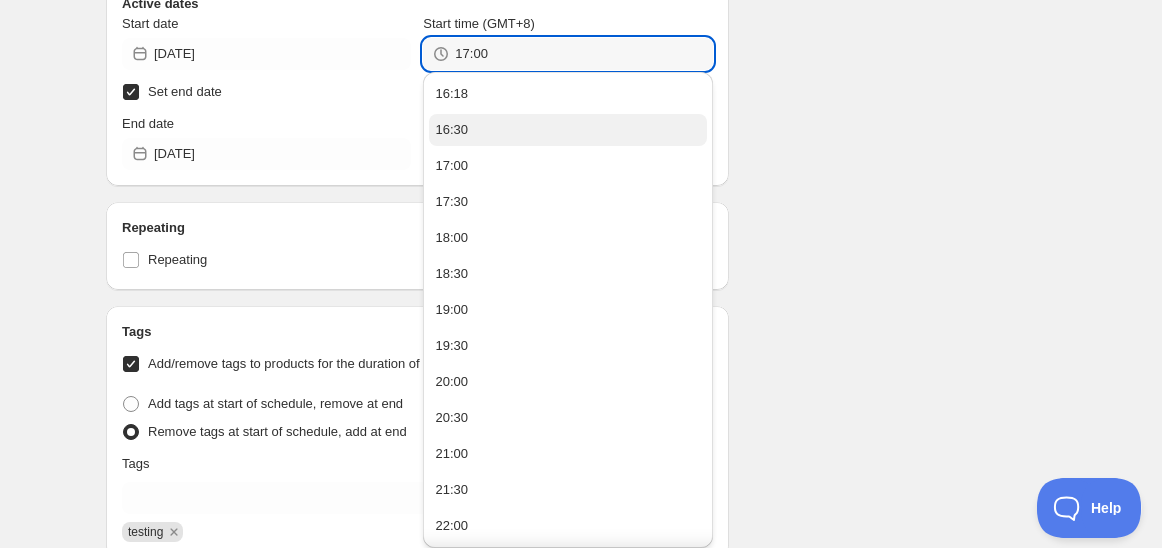 click on "16:30" at bounding box center (451, 130) 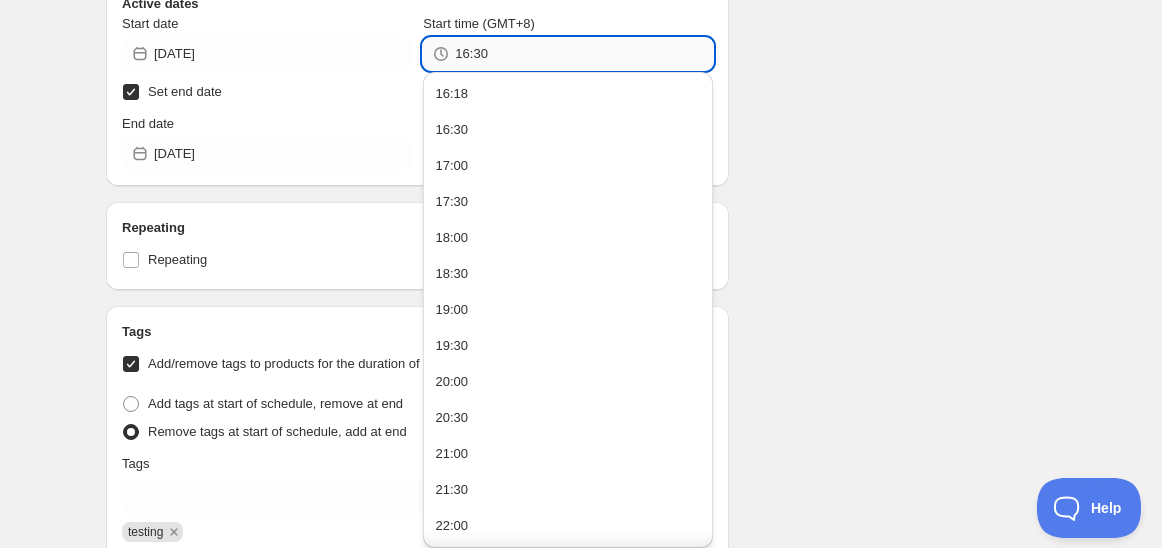 drag, startPoint x: 474, startPoint y: 50, endPoint x: 499, endPoint y: 50, distance: 25 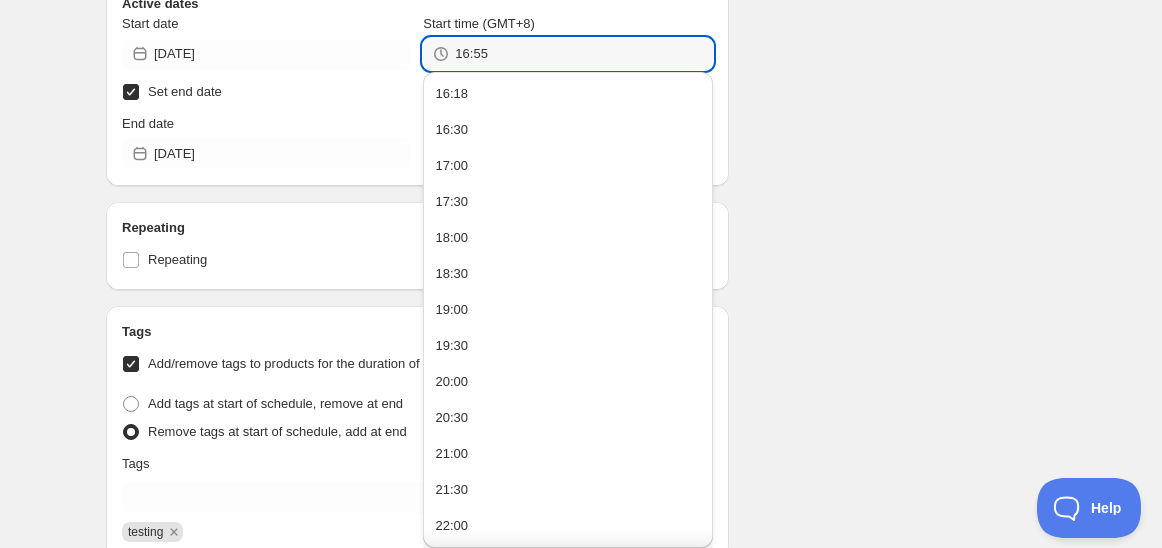 type on "16:55" 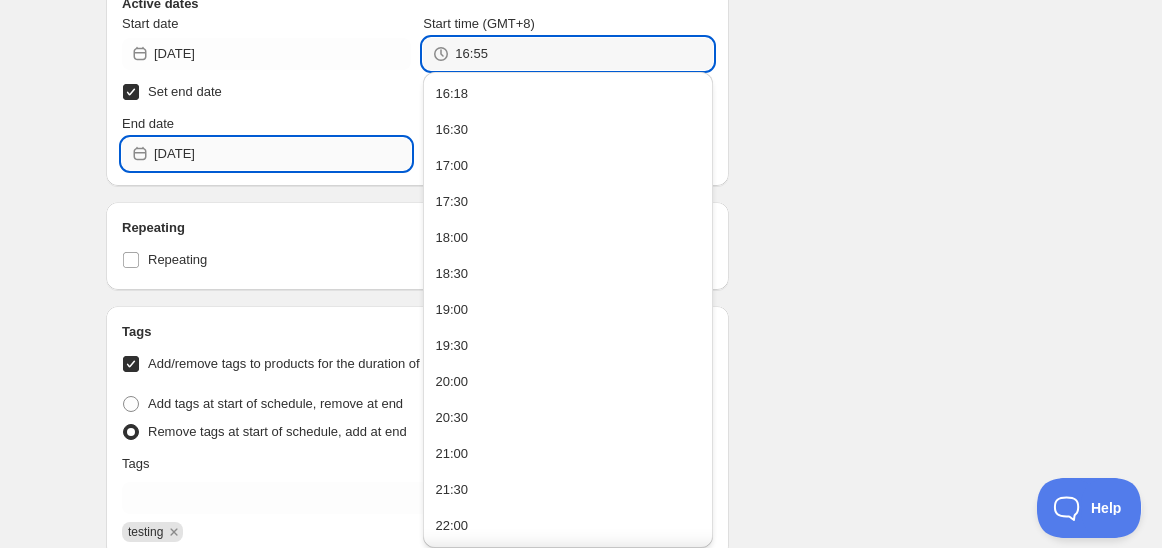 click on "[DATE]" at bounding box center [282, 154] 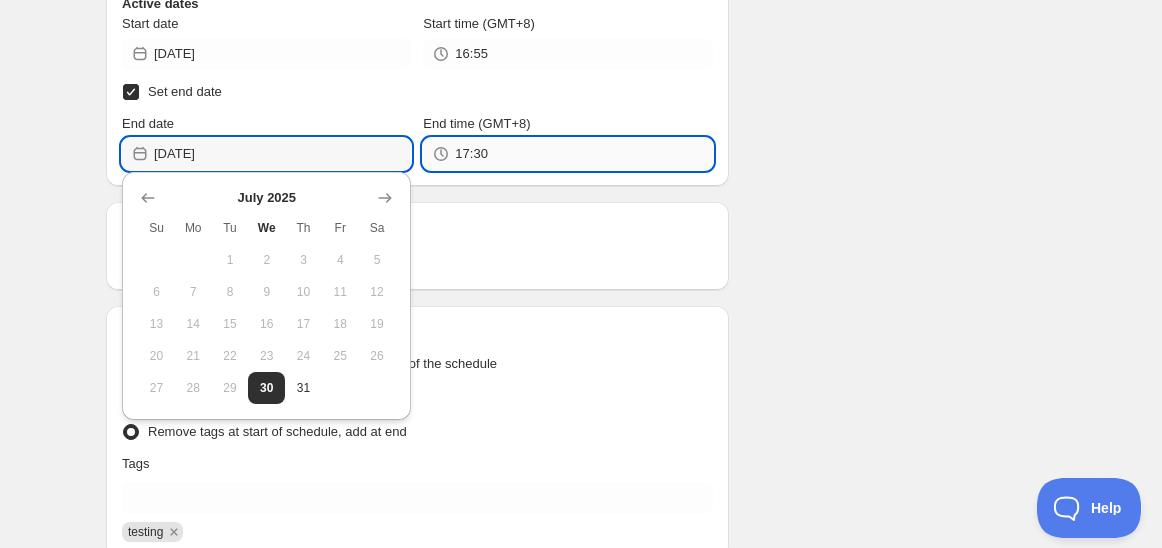 click on "17:30" at bounding box center (583, 154) 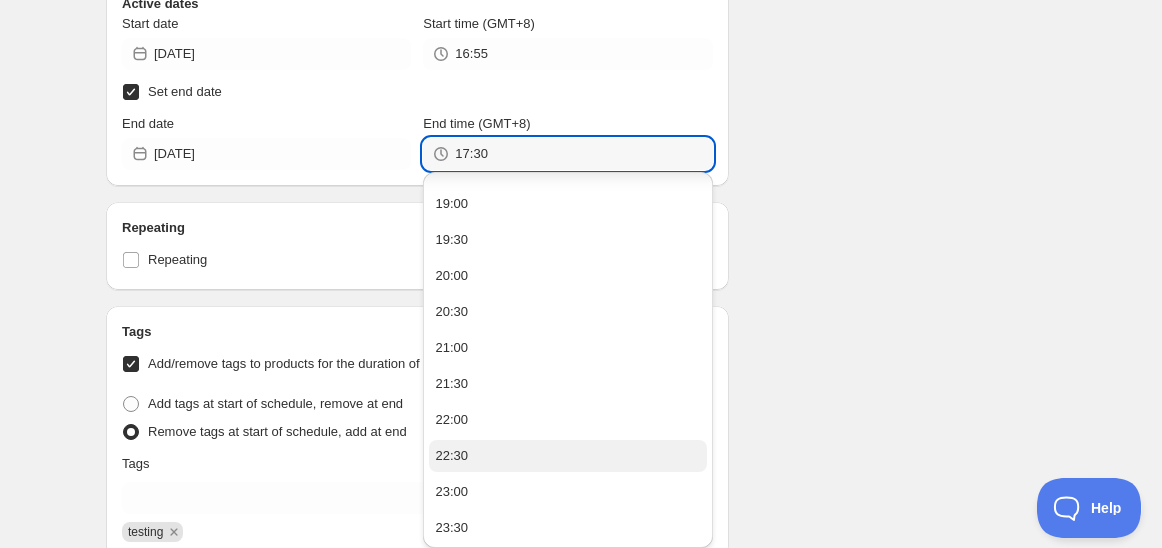 scroll, scrollTop: 1359, scrollLeft: 0, axis: vertical 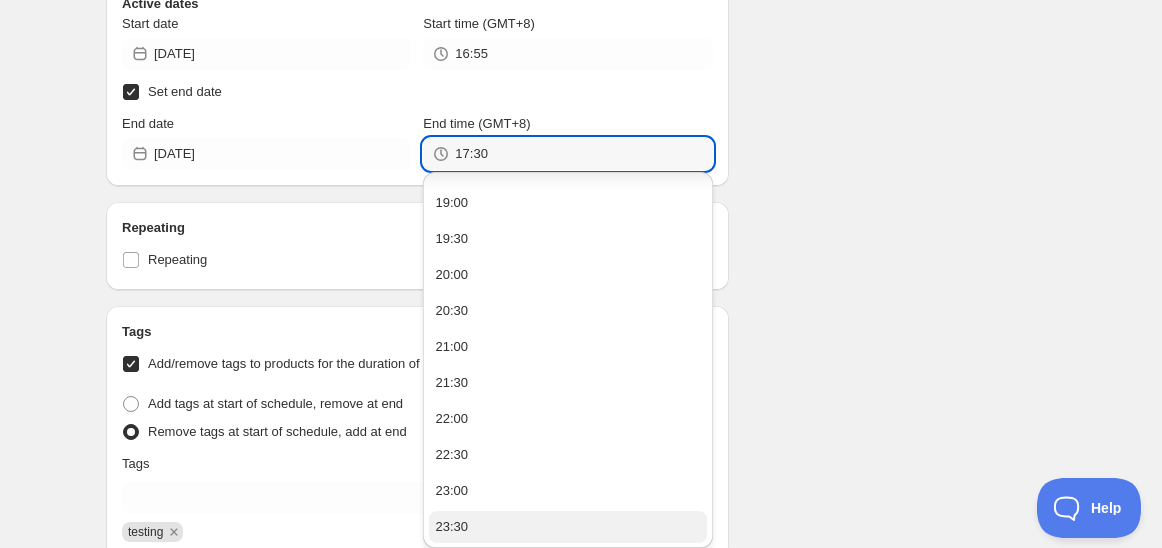 click on "23:30" at bounding box center (451, 527) 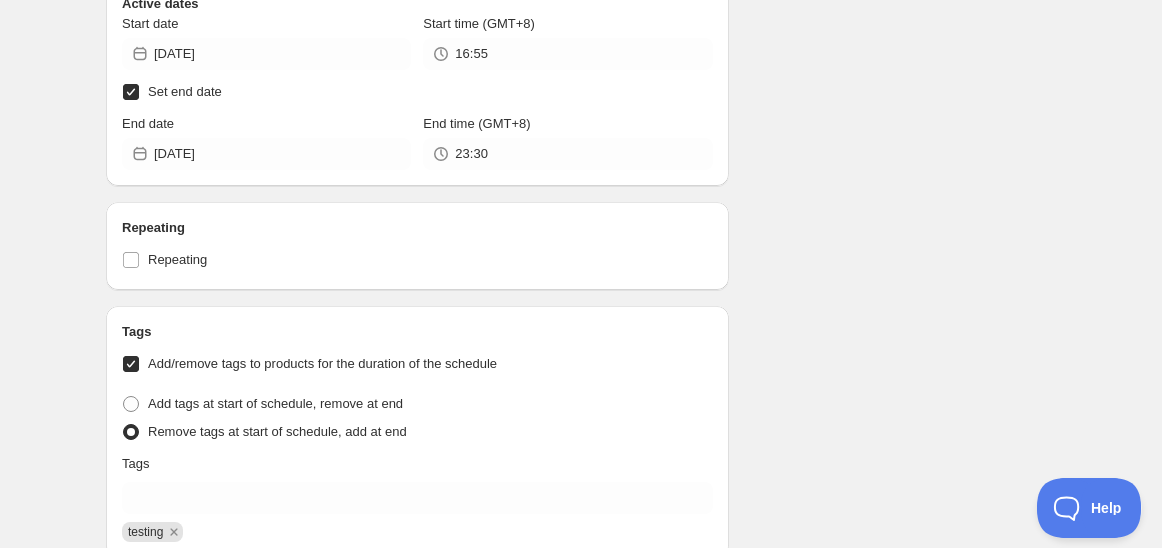 click on "Schedule name Schedule for C7Y25 Your customers won't see this Action Action Publish product(s) Products will be published on the start date Unpublish product(s) Products will be unpublished on the start date Product selection Entity type Specific products Specific collections Specific tags Specific vendors Browse Basic Line | 6pcs | 1.2L ( 1  of   1  variants selected) Info Draft Basic Line | 6pcs | 2.5L ( 1  of   1  variants selected) Info Draft Basic Line | 6pcs | 2.5L ( 1  of   1  variants selected) Info Draft Basic Line | 6pcs | 500ml ( 1  of   1  variants selected) Info Draft Big T Collector ( 1  of   1  variants selected) Info Draft Drinking Flask ( 1  of   1  variants selected) Info Draft Eco Bottle | 4pcs | 1L ( 1  of   1  variants selected) Info Draft Lohas Bottle with EDD cap + strap | 5pcs | 750ml ( 1  of   1  variants selected) Info Draft Active dates Start date 2025-07-30 Start time (GMT+8) 16:55 Set end date End date 2025-07-31 End time (GMT+8) 23:30 Repeating Repeating Ok Cancel Every 1 Days" at bounding box center [573, 29] 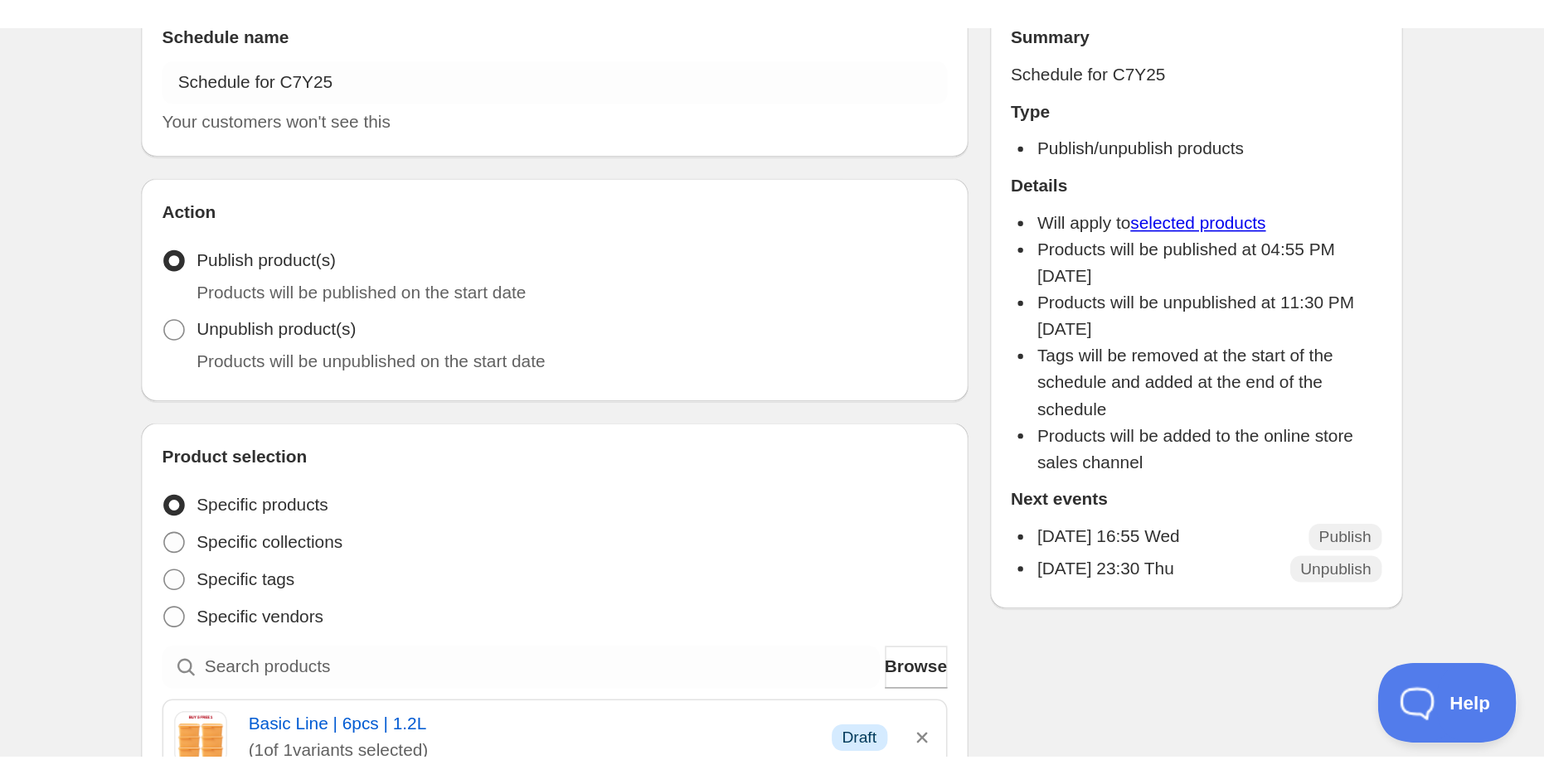 scroll, scrollTop: 0, scrollLeft: 0, axis: both 